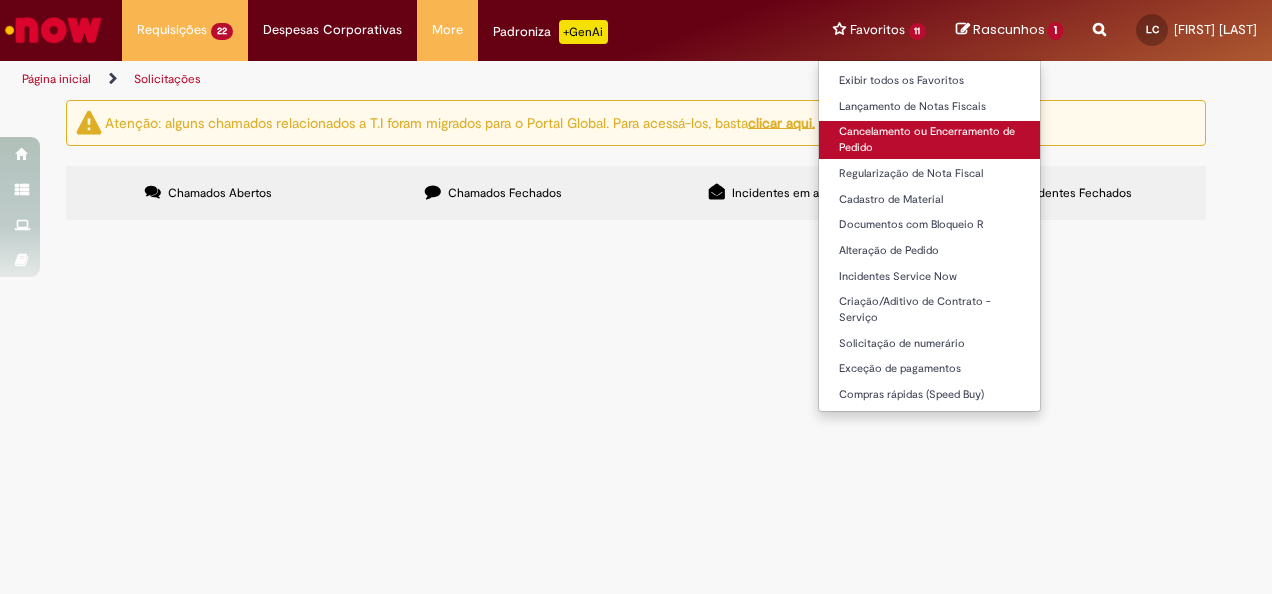 scroll, scrollTop: 0, scrollLeft: 0, axis: both 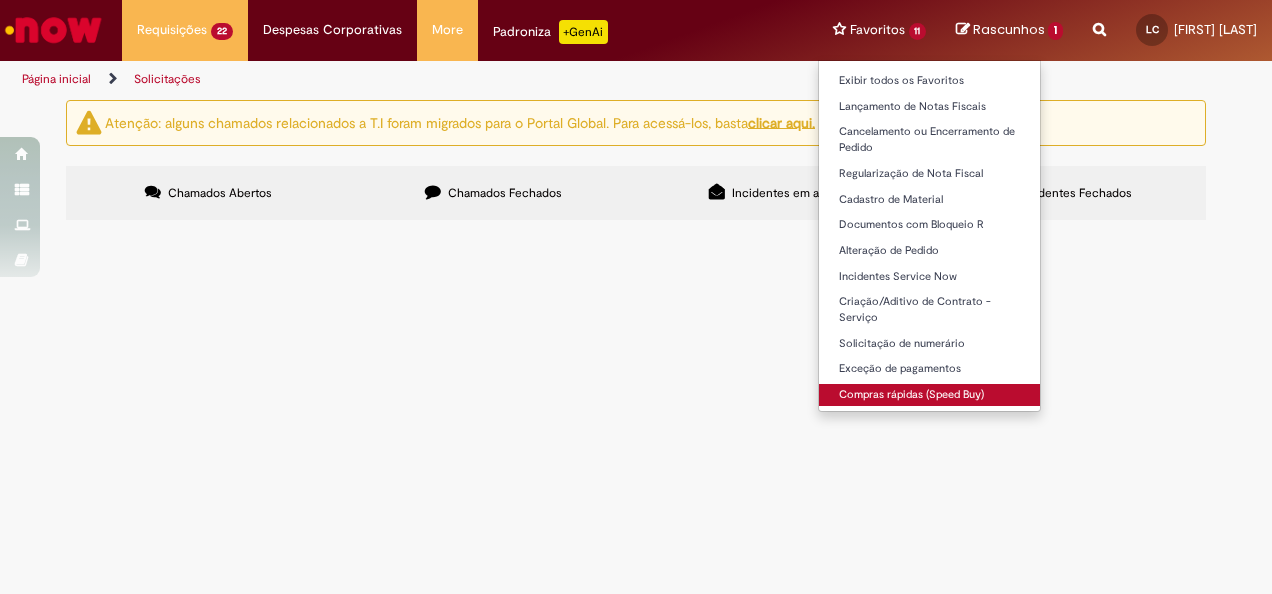 click on "Compras rápidas (Speed Buy)" at bounding box center (930, 395) 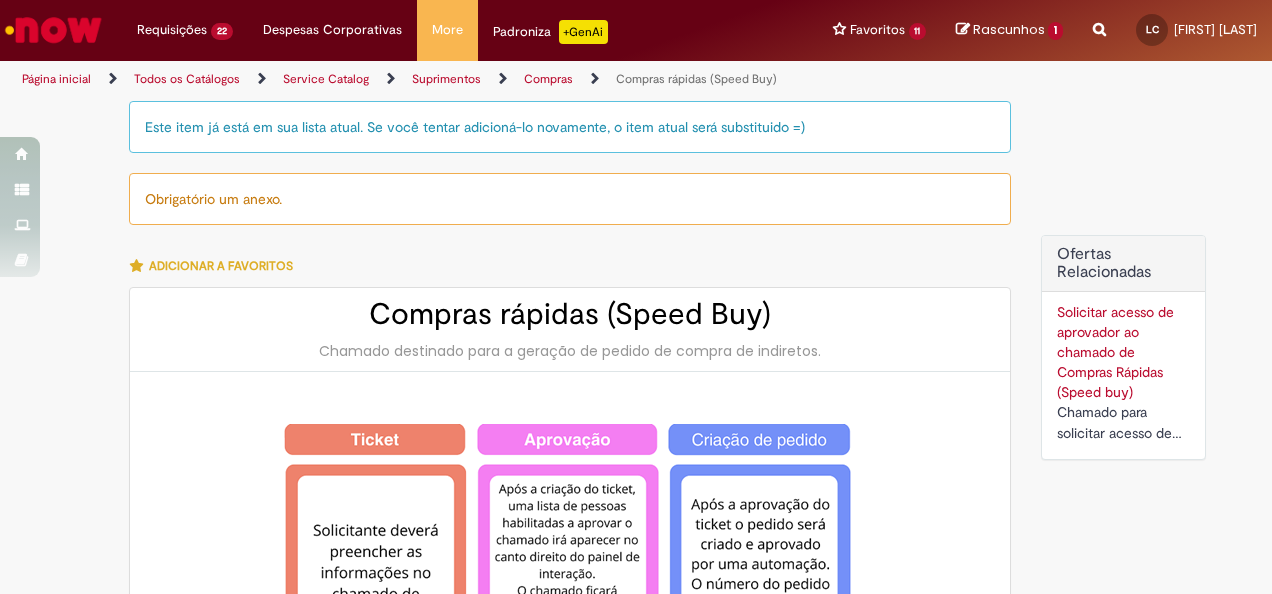 type on "*******" 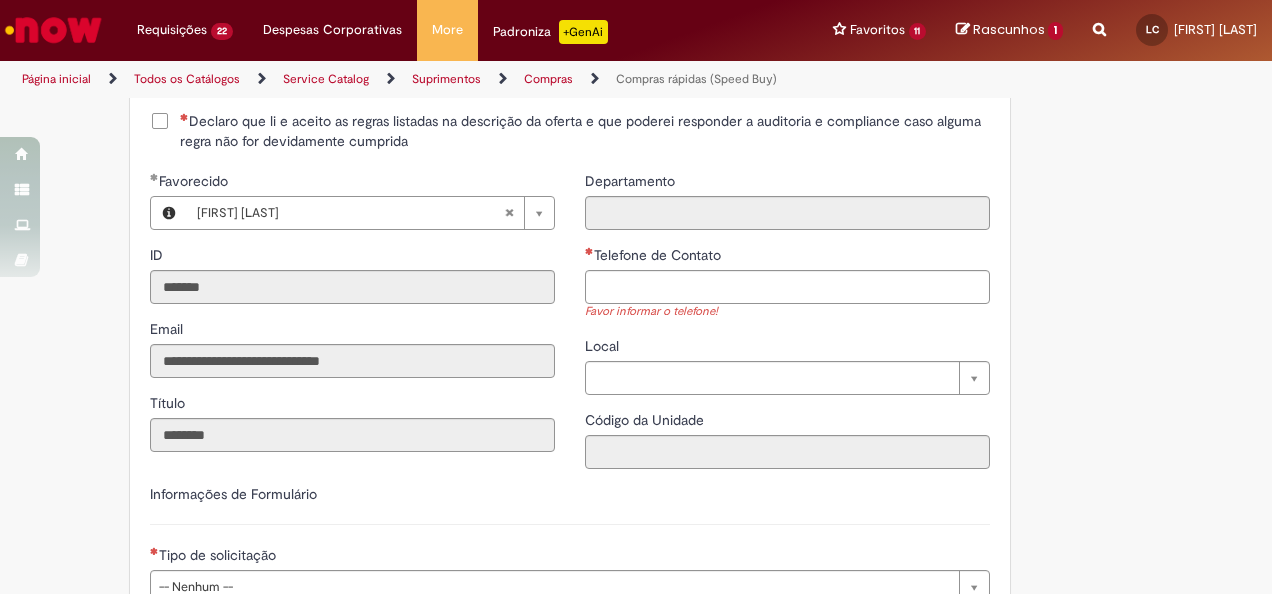 scroll, scrollTop: 2500, scrollLeft: 0, axis: vertical 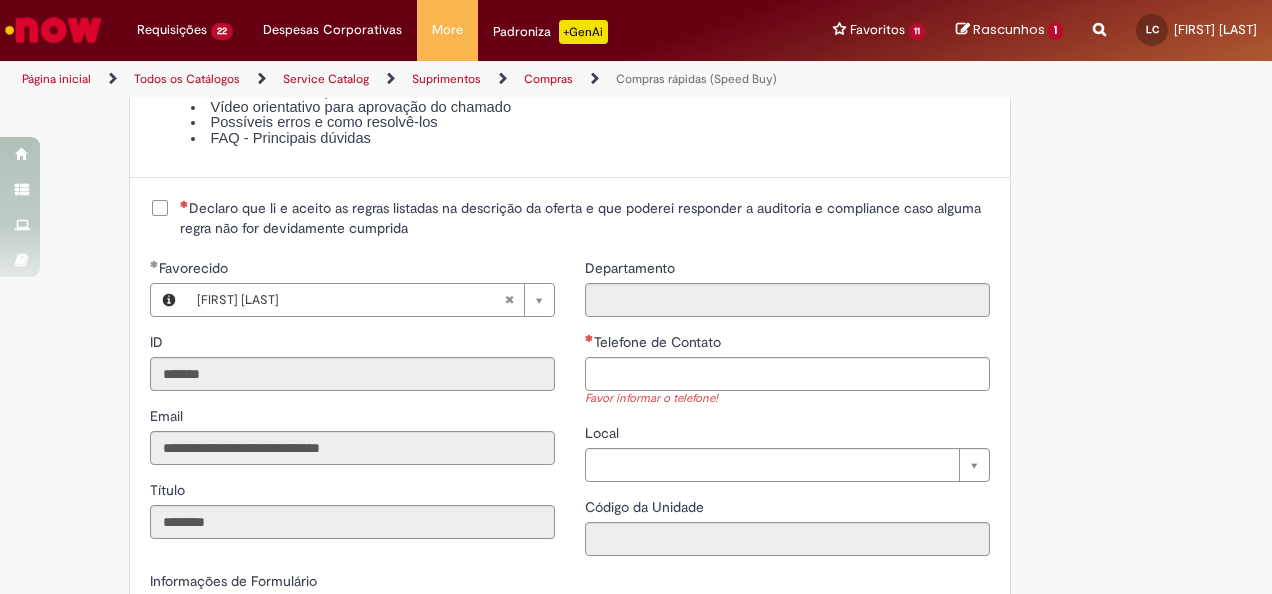 click on "Declaro que li e aceito as regras listadas na descrição da oferta e que poderei responder a auditoria e compliance caso alguma regra não for devidamente cumprida" at bounding box center [585, 218] 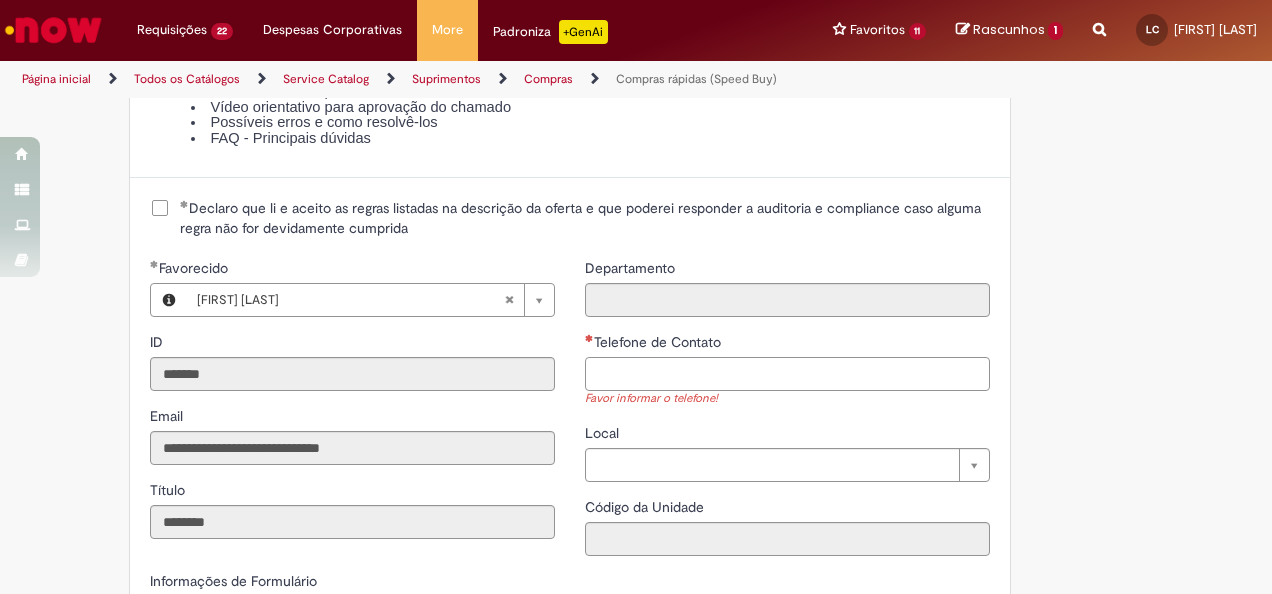 click on "Telefone de Contato" at bounding box center (787, 374) 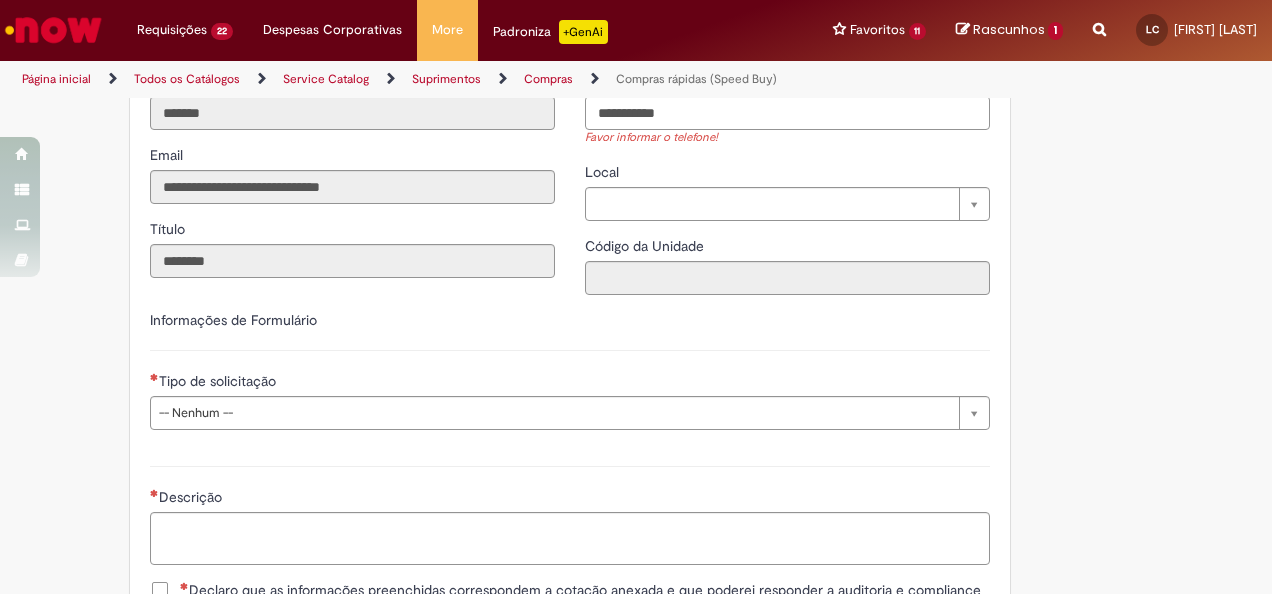 scroll, scrollTop: 2800, scrollLeft: 0, axis: vertical 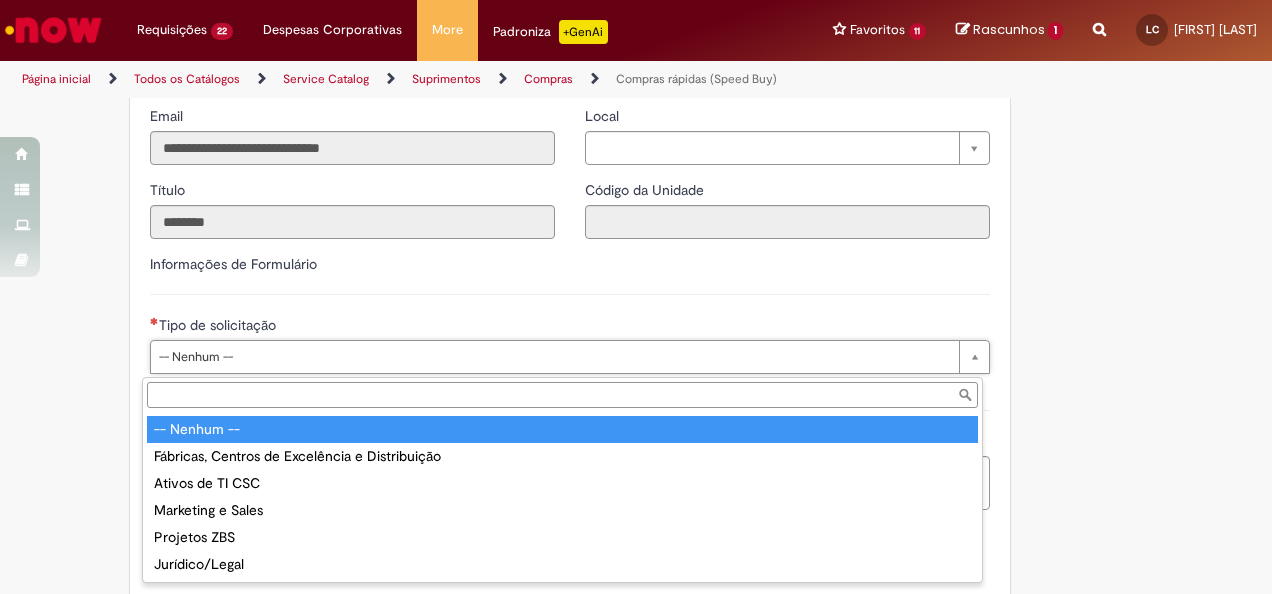 type on "**********" 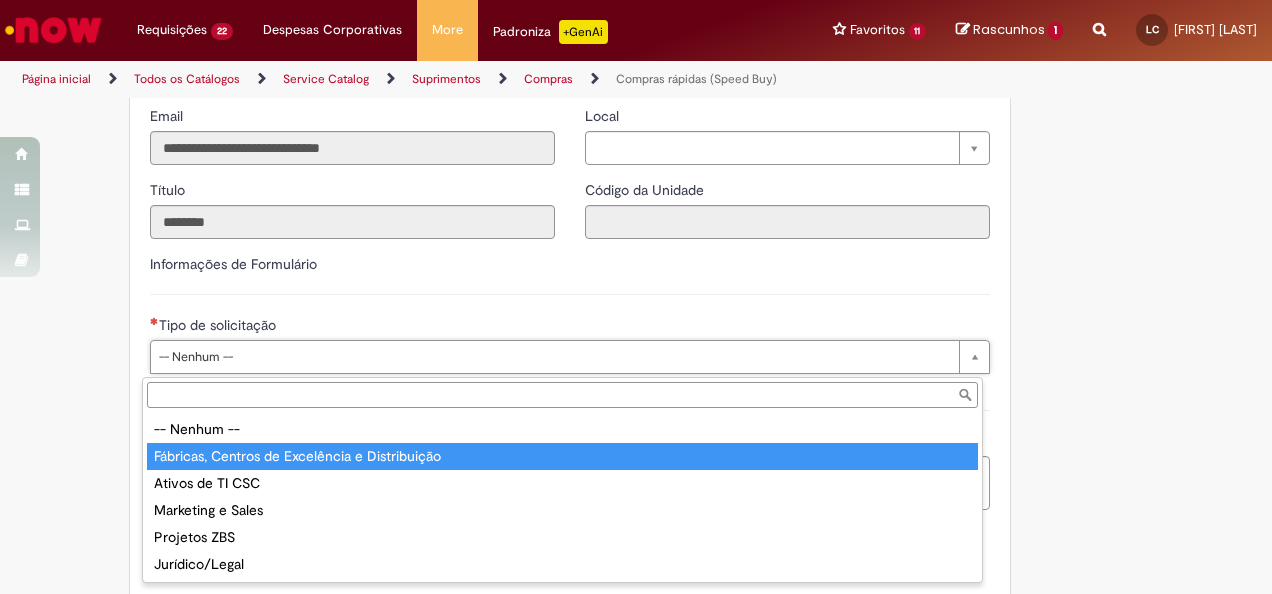 type on "**********" 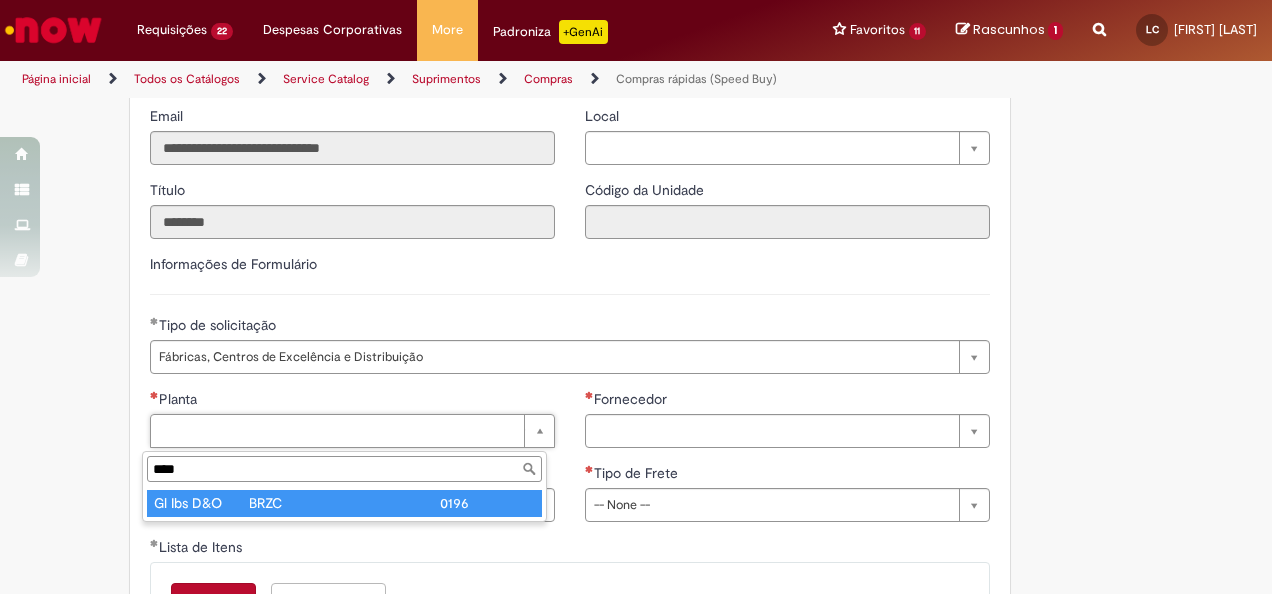 type on "****" 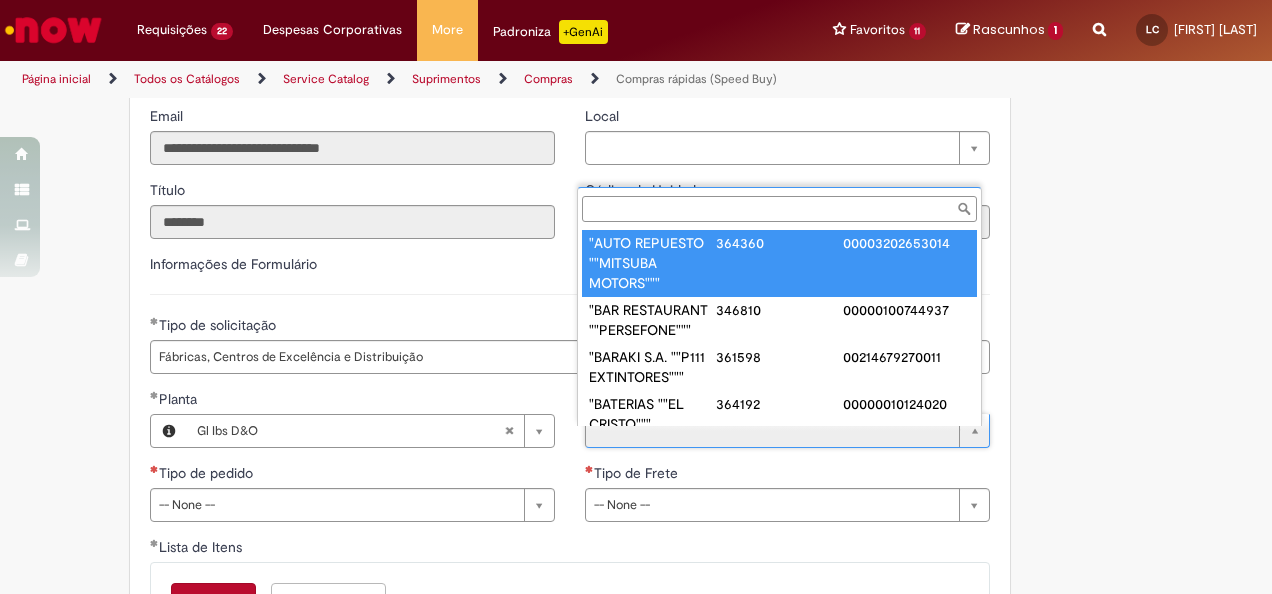 type on "**********" 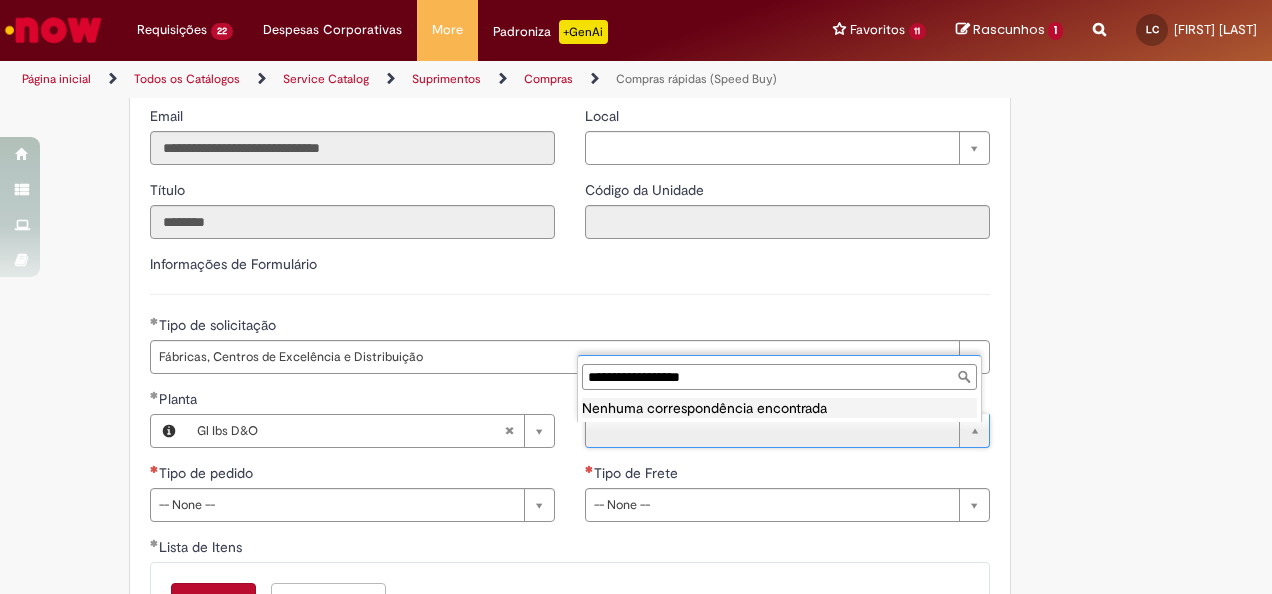 drag, startPoint x: 736, startPoint y: 370, endPoint x: 513, endPoint y: 366, distance: 223.03587 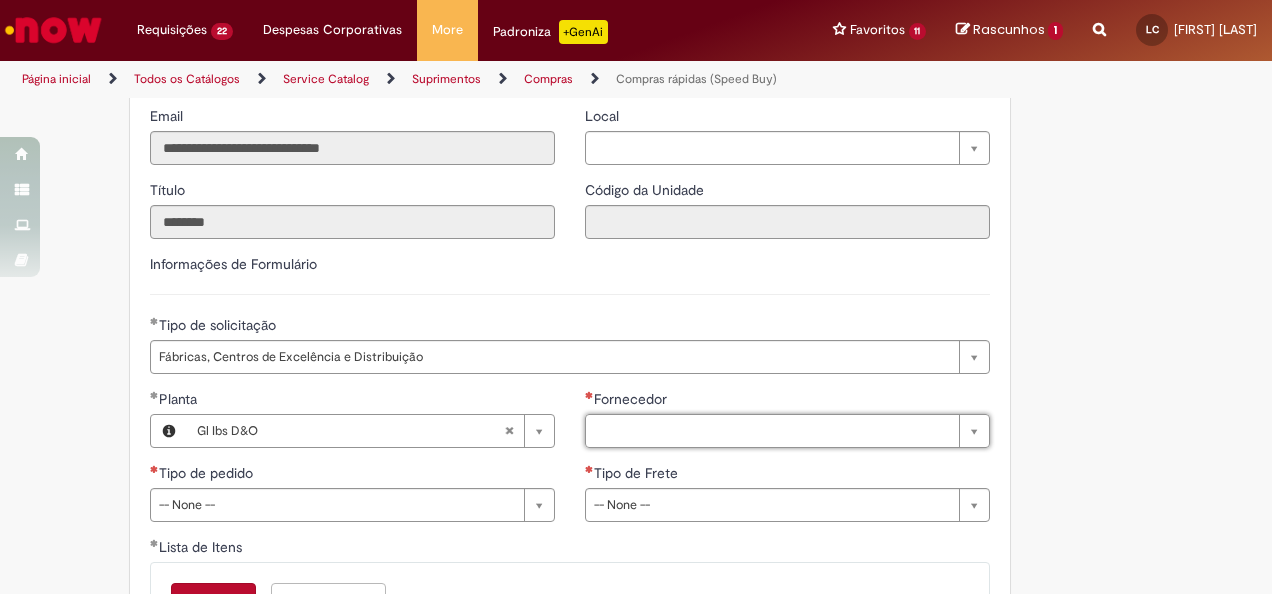 type on "*" 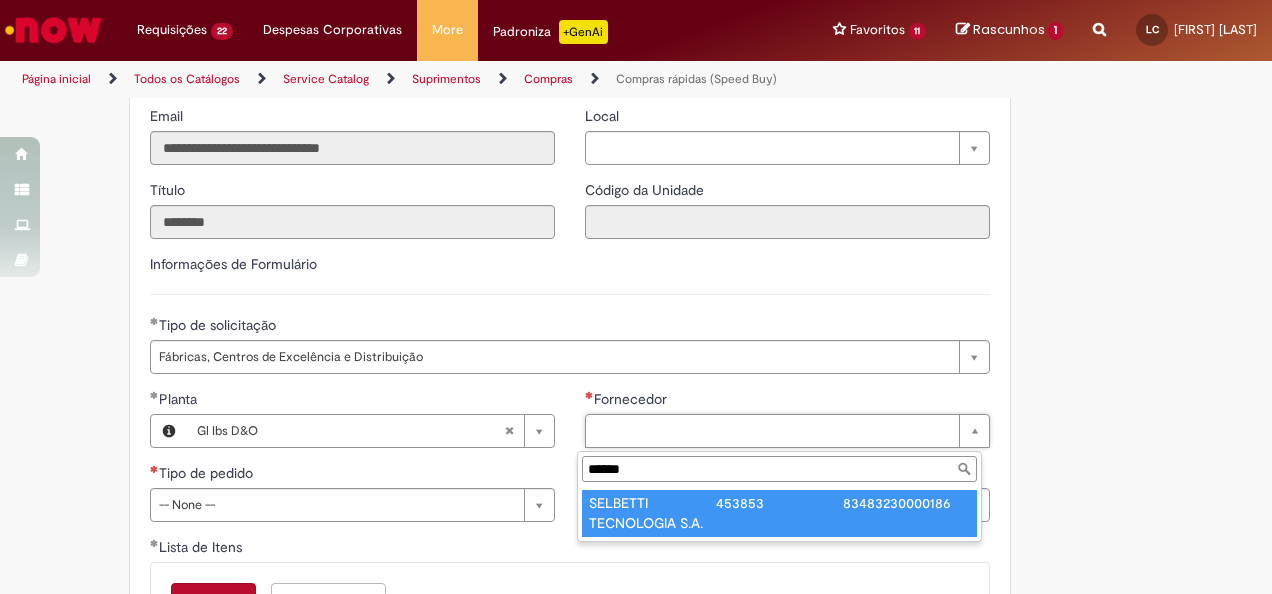 type on "******" 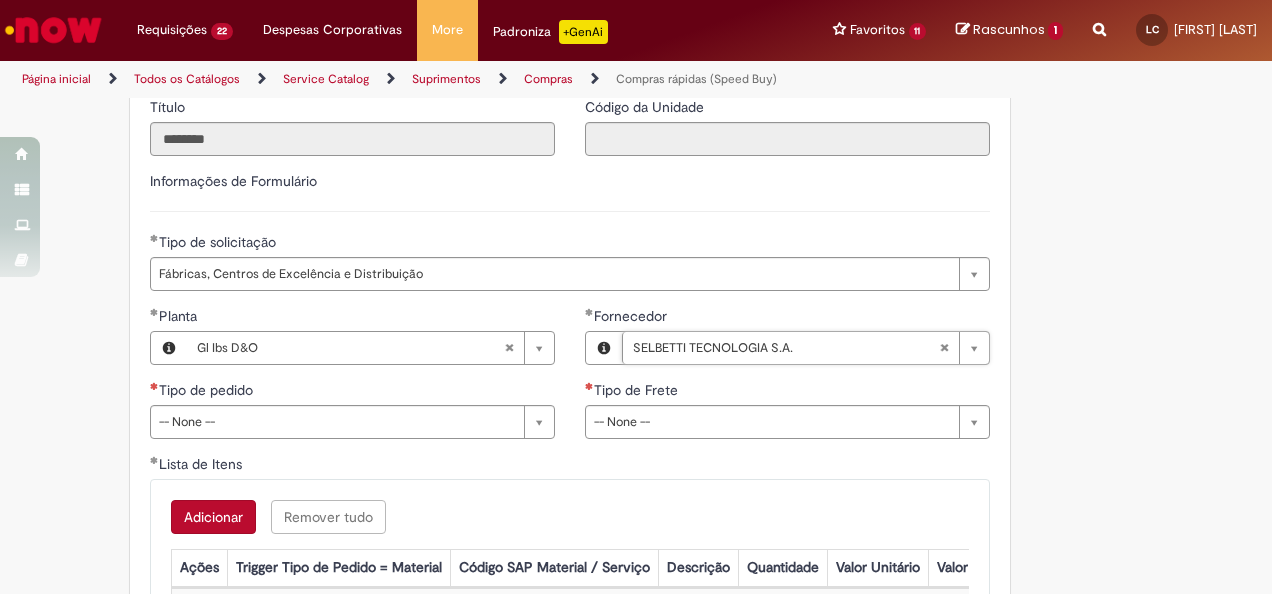 scroll, scrollTop: 2900, scrollLeft: 0, axis: vertical 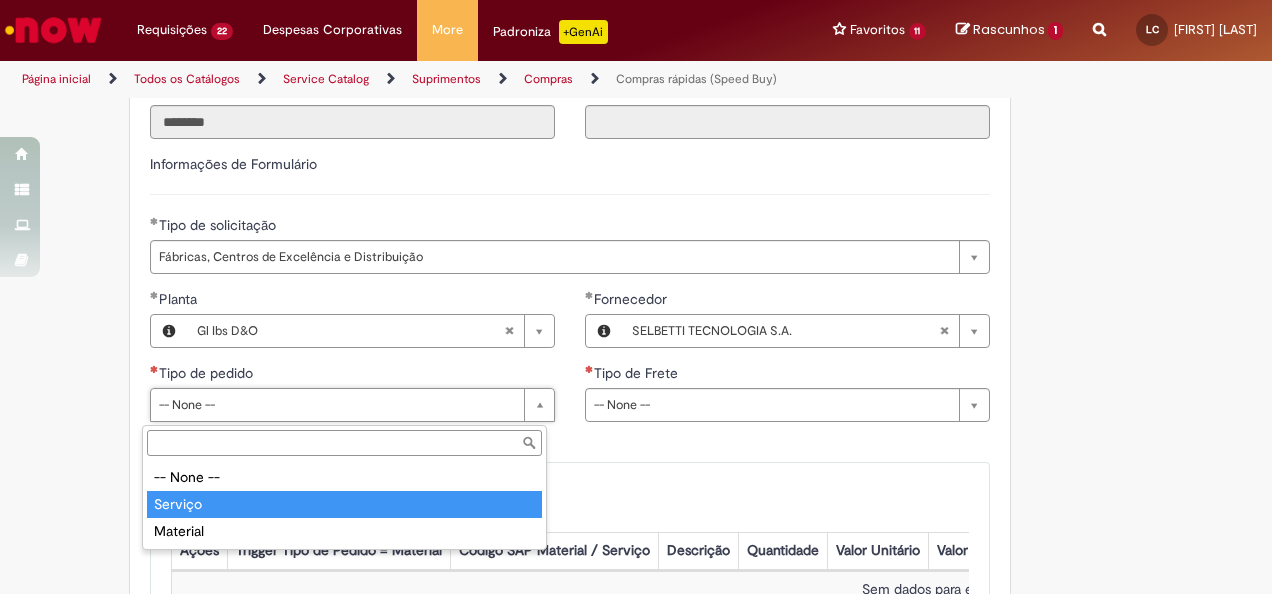type on "*******" 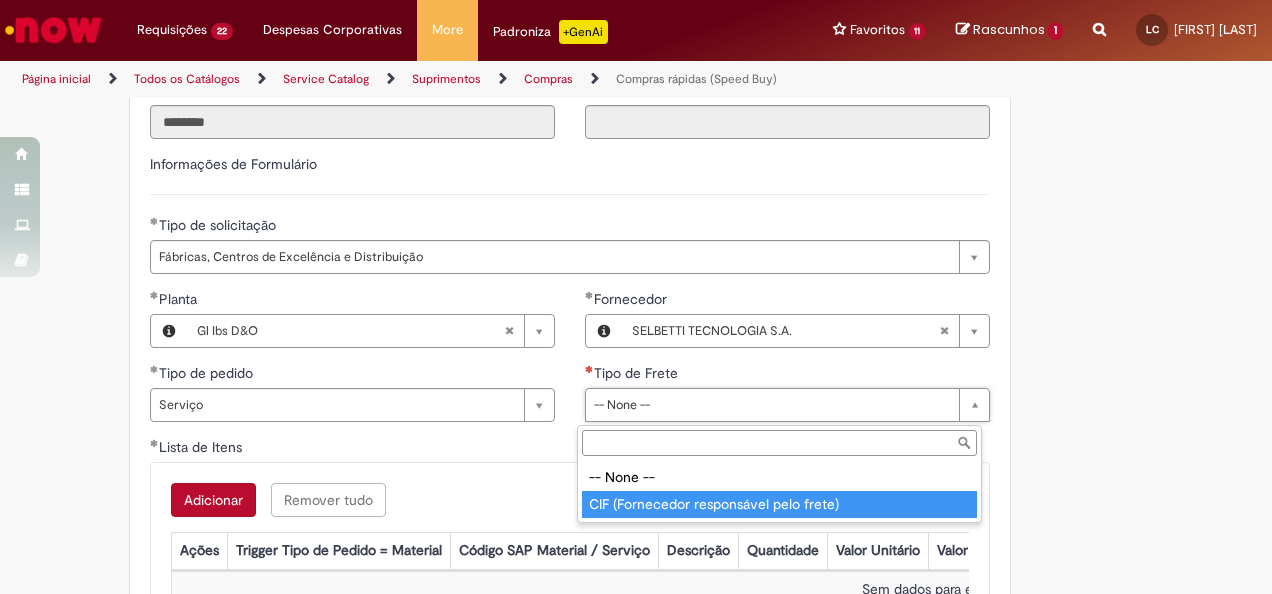 type on "**********" 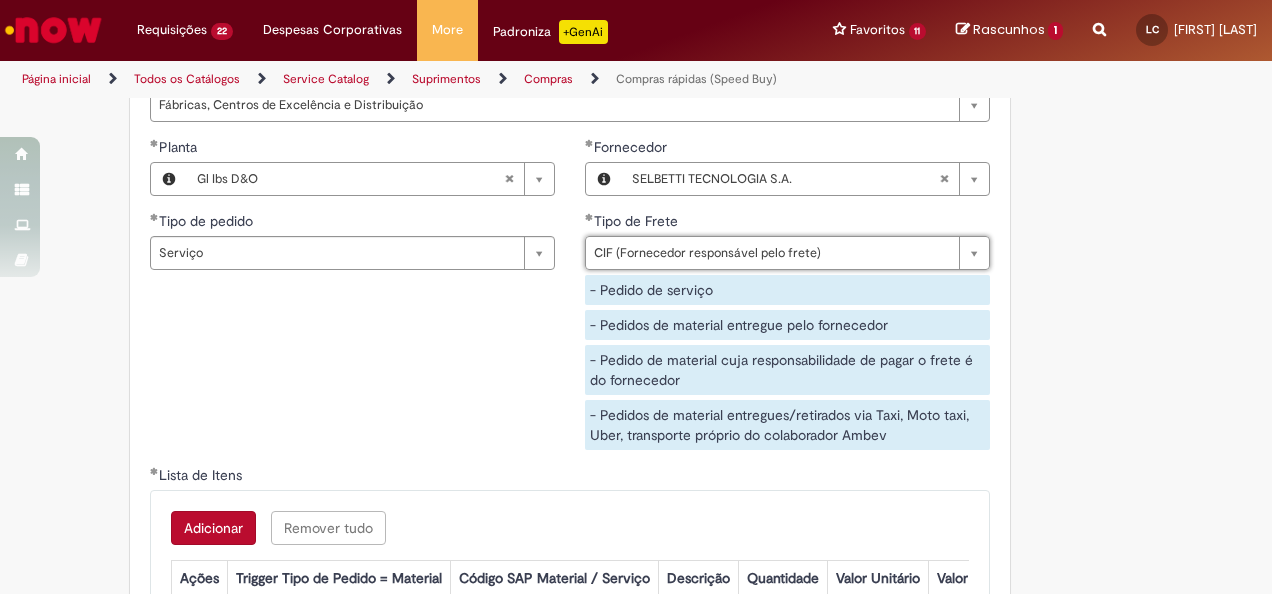 scroll, scrollTop: 3100, scrollLeft: 0, axis: vertical 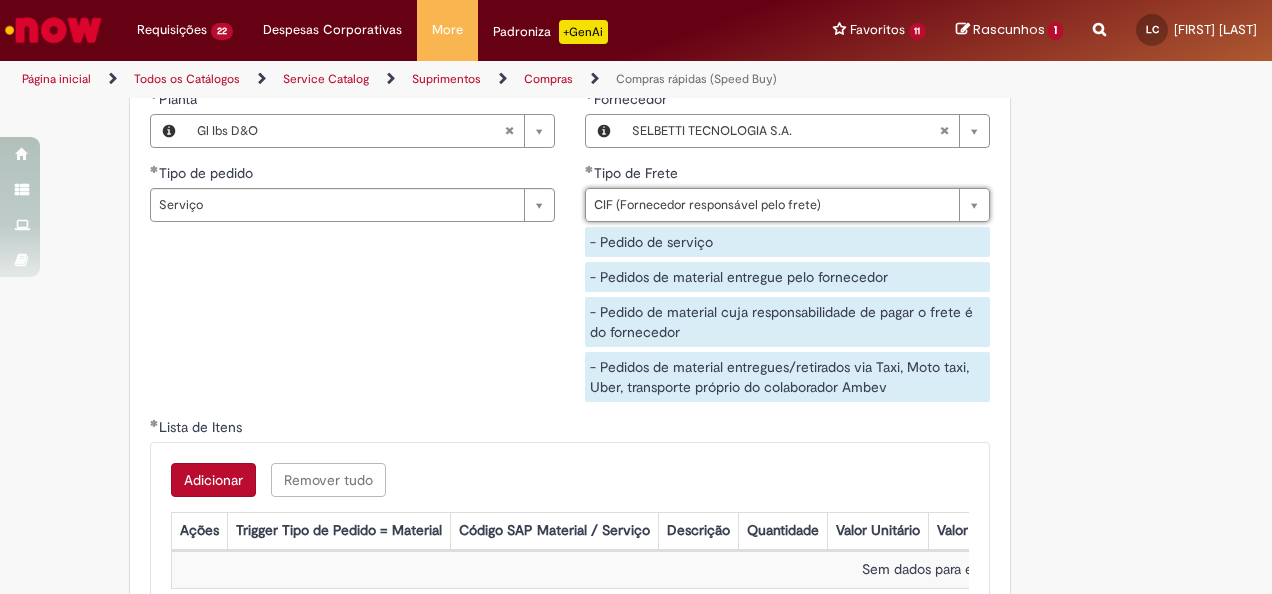 click on "Adicionar" at bounding box center (213, 480) 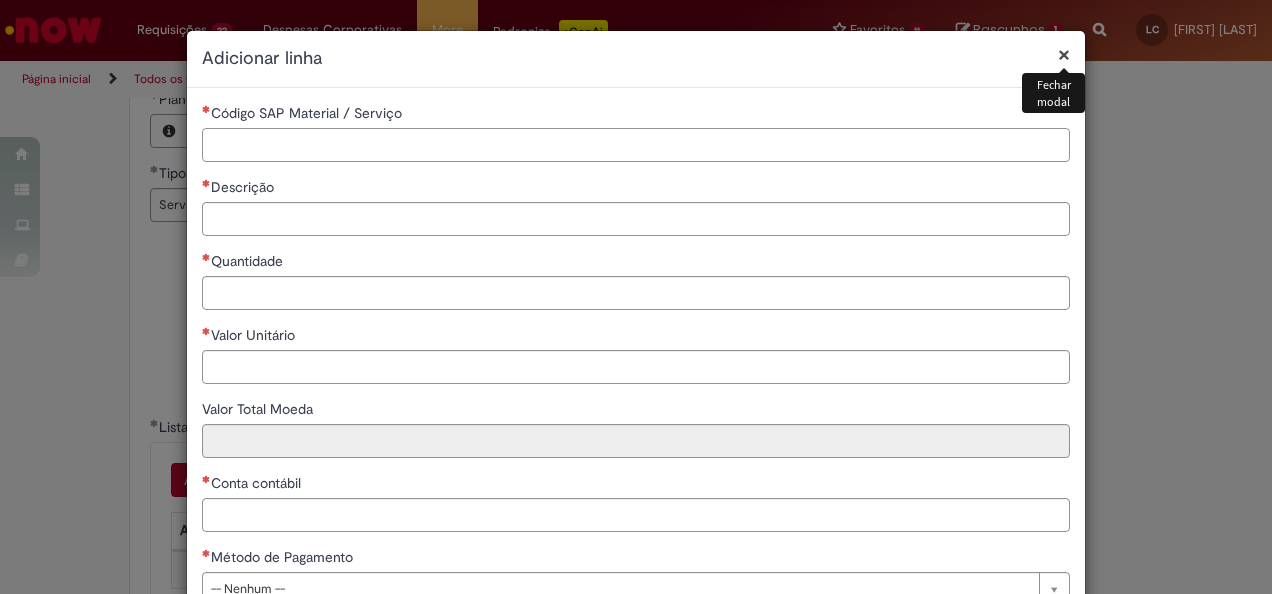 click on "Código SAP Material / Serviço" at bounding box center [636, 145] 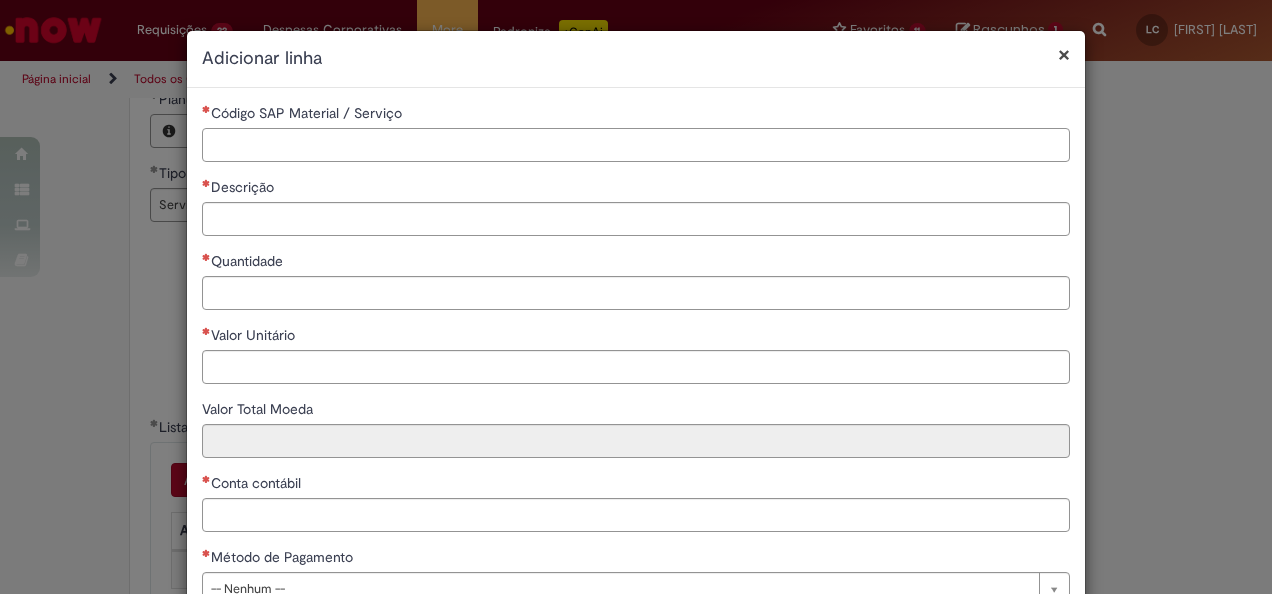 paste on "*" 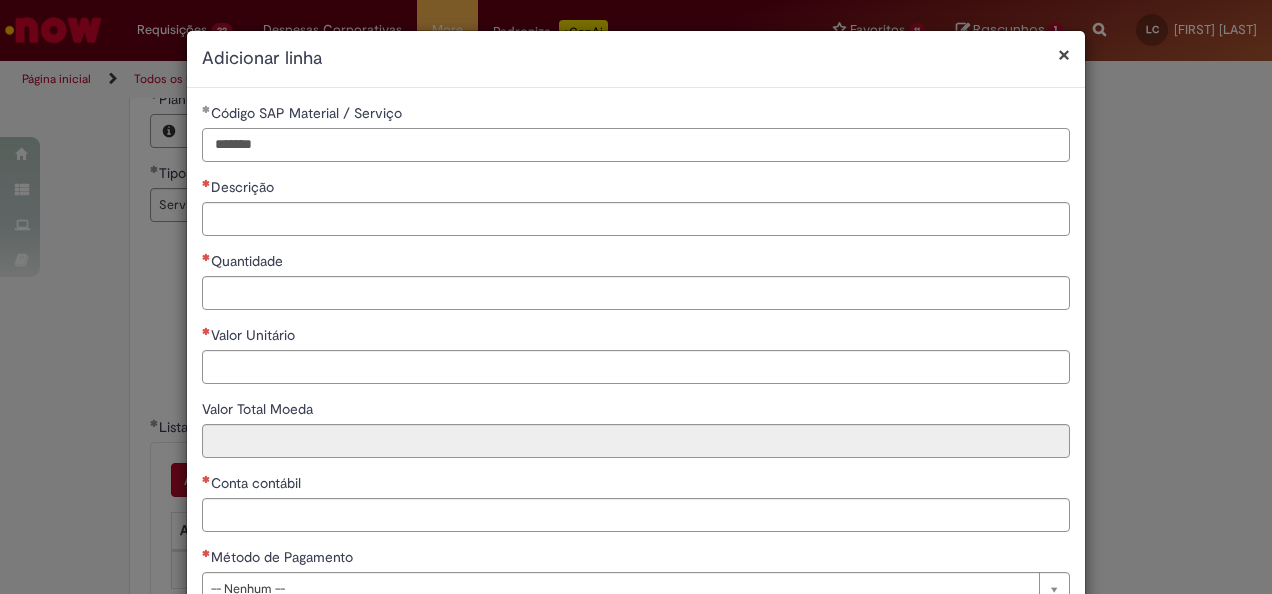 type on "*******" 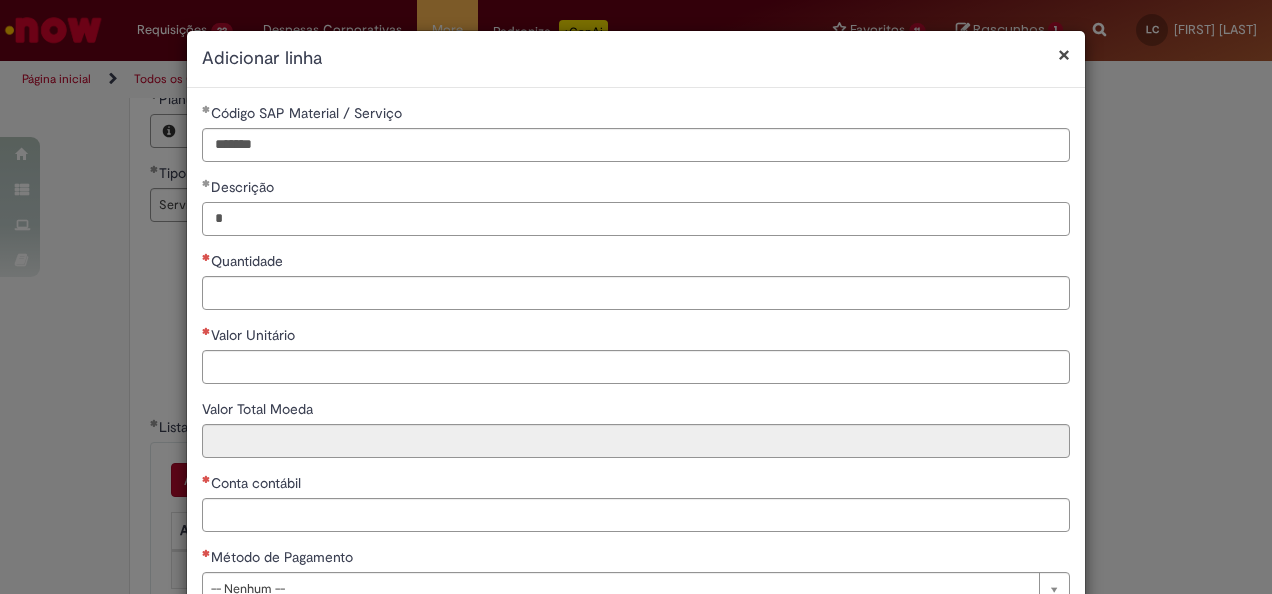 type on "*" 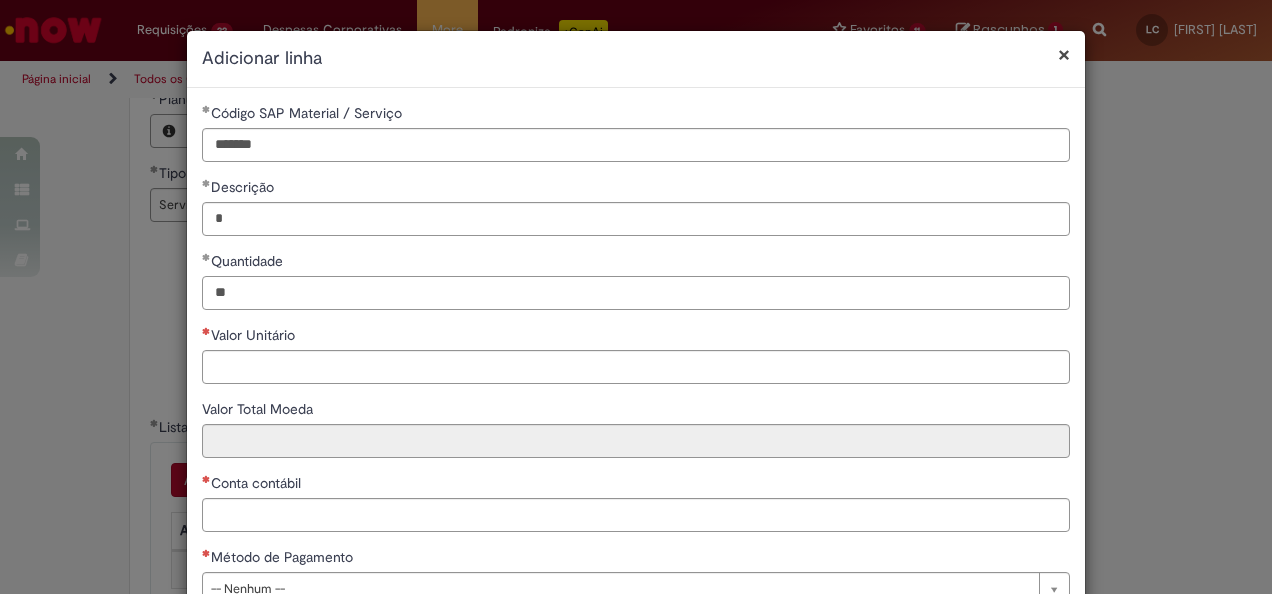 type on "**" 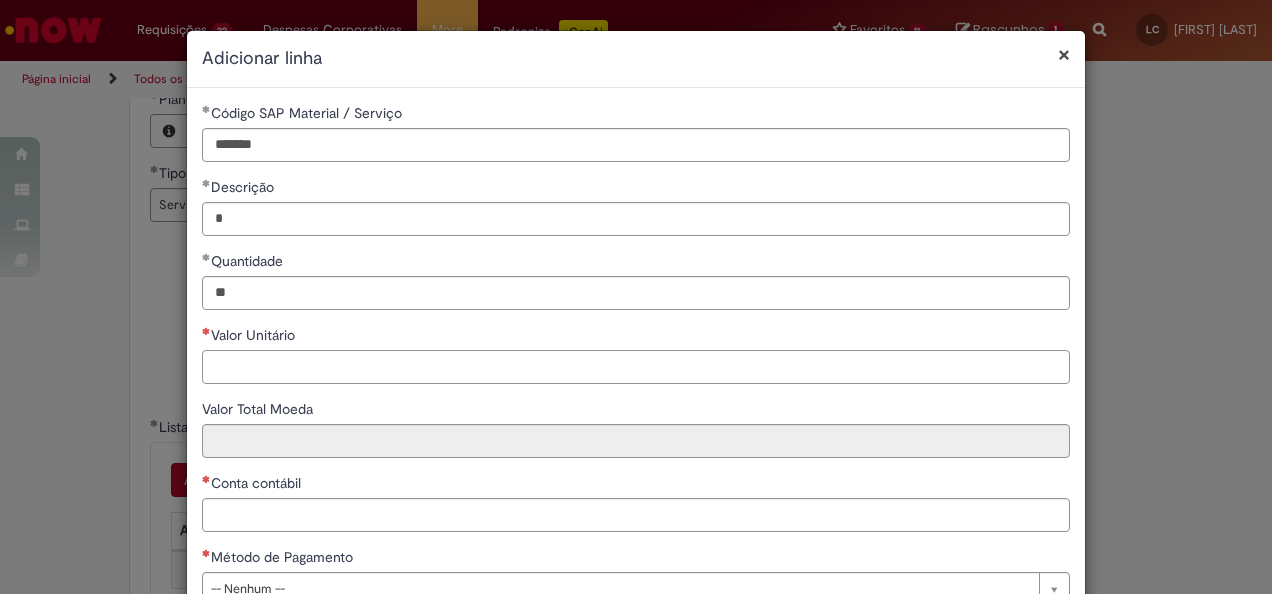 type 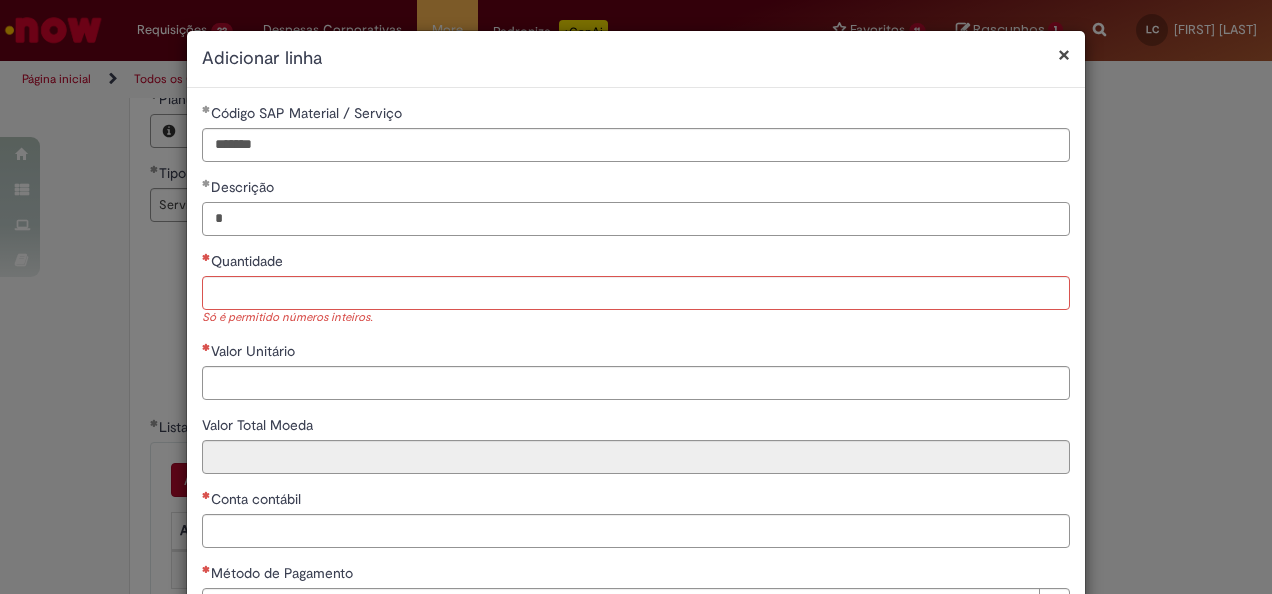 click on "*" at bounding box center (636, 219) 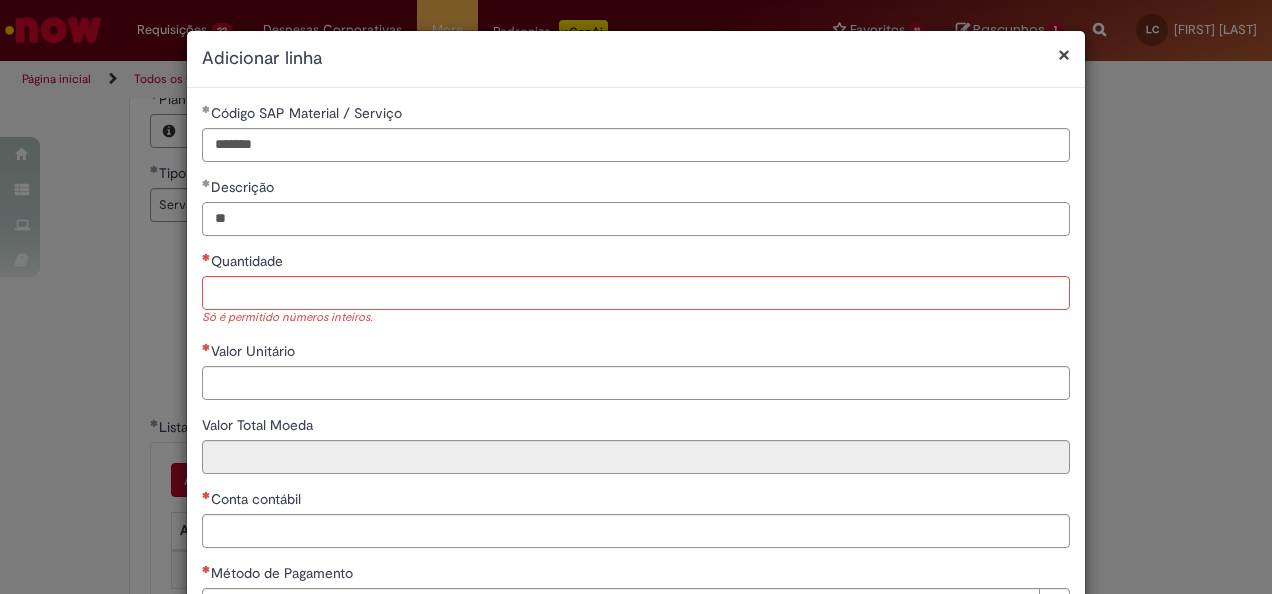 type on "*" 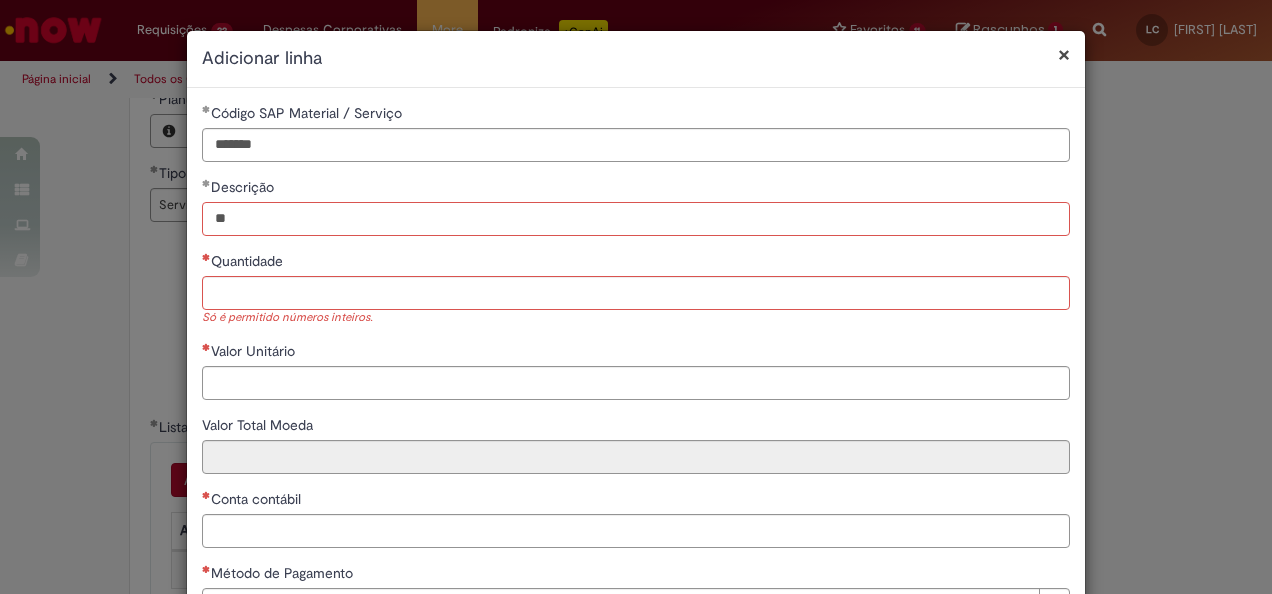 type on "*" 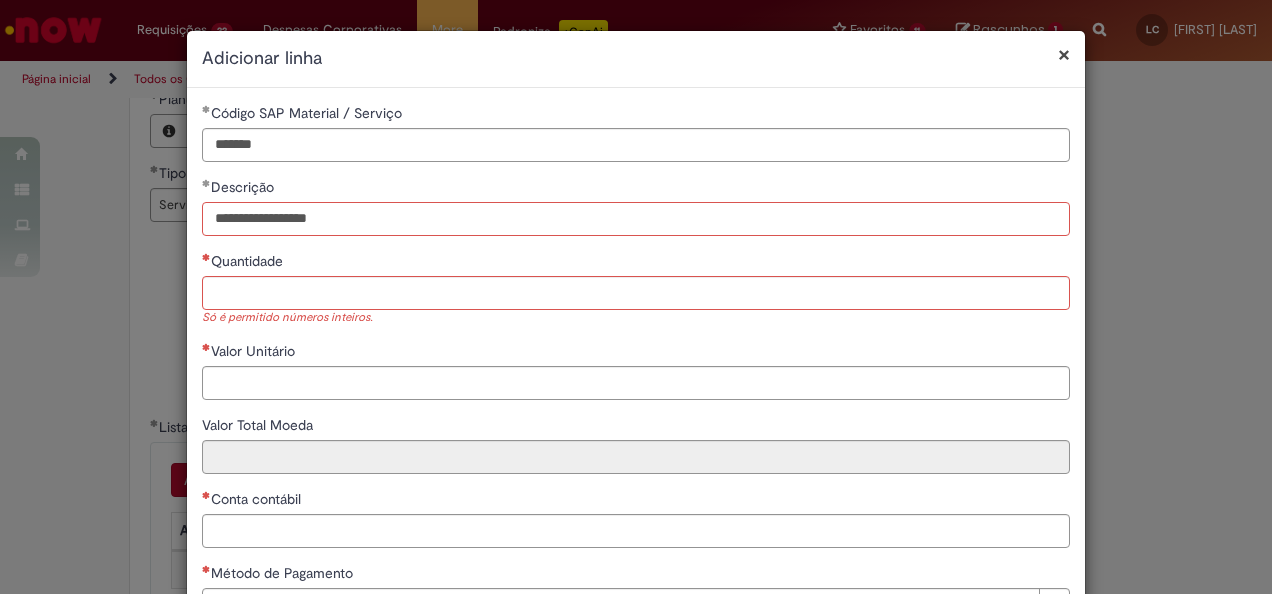 type on "**********" 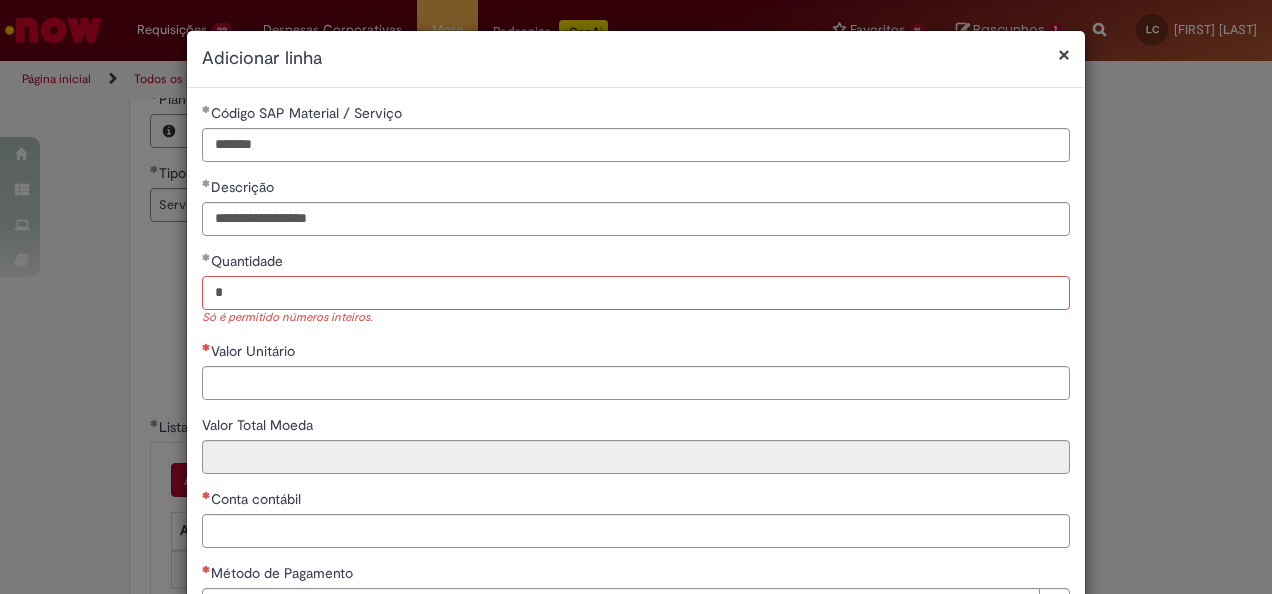 type on "*" 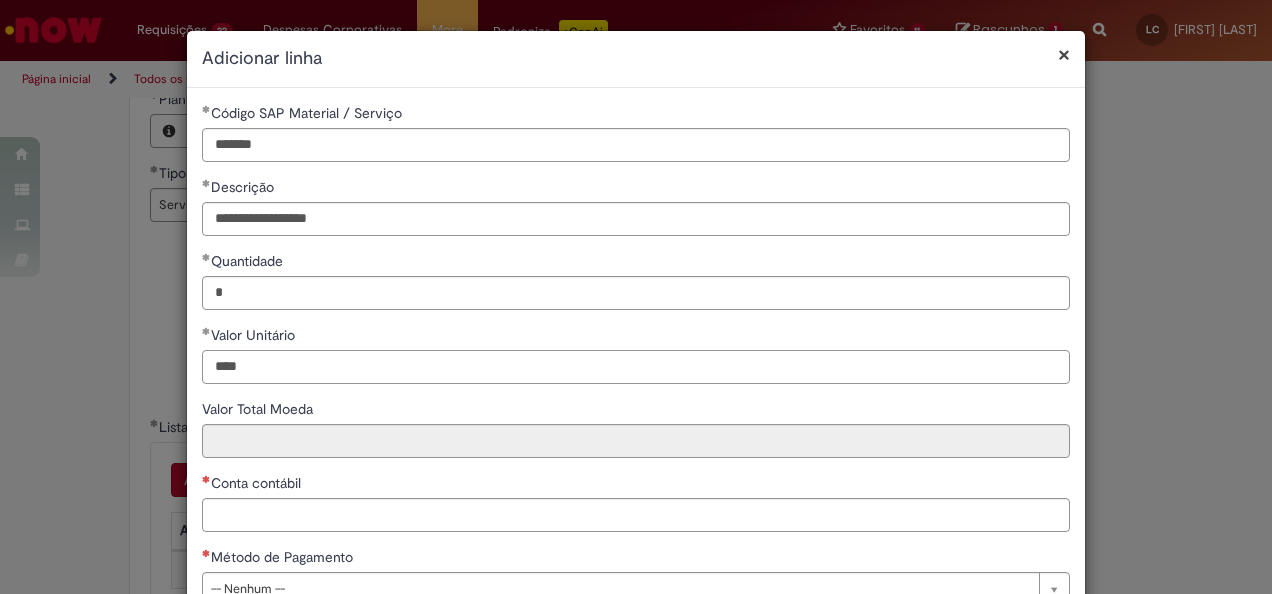 type on "****" 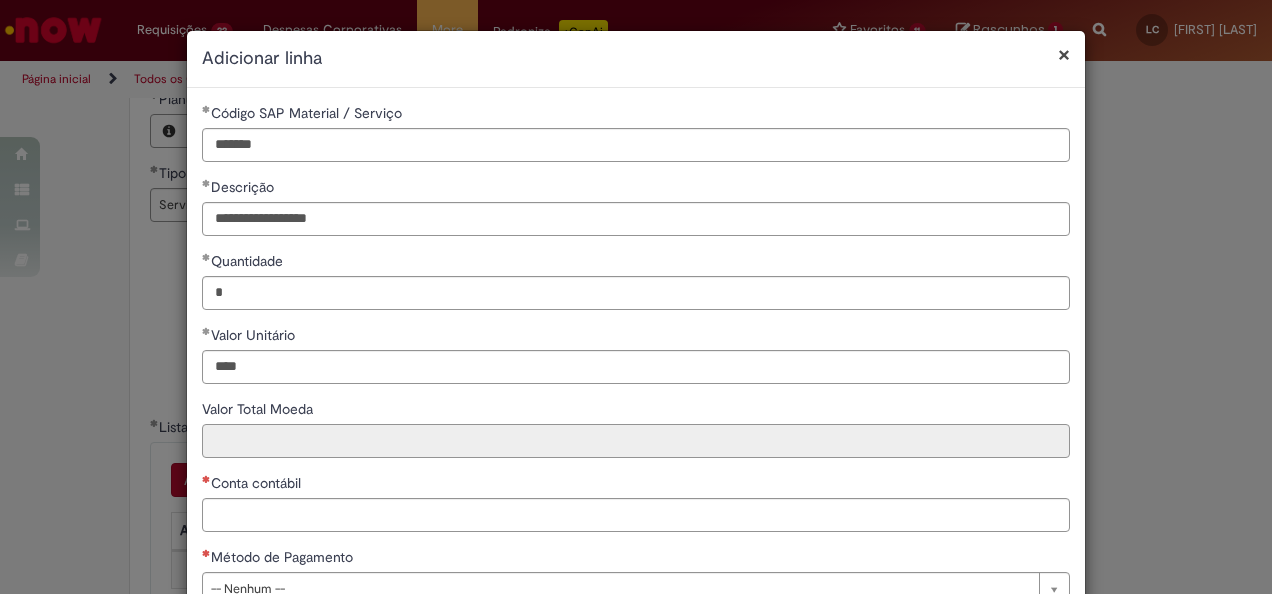 type on "********" 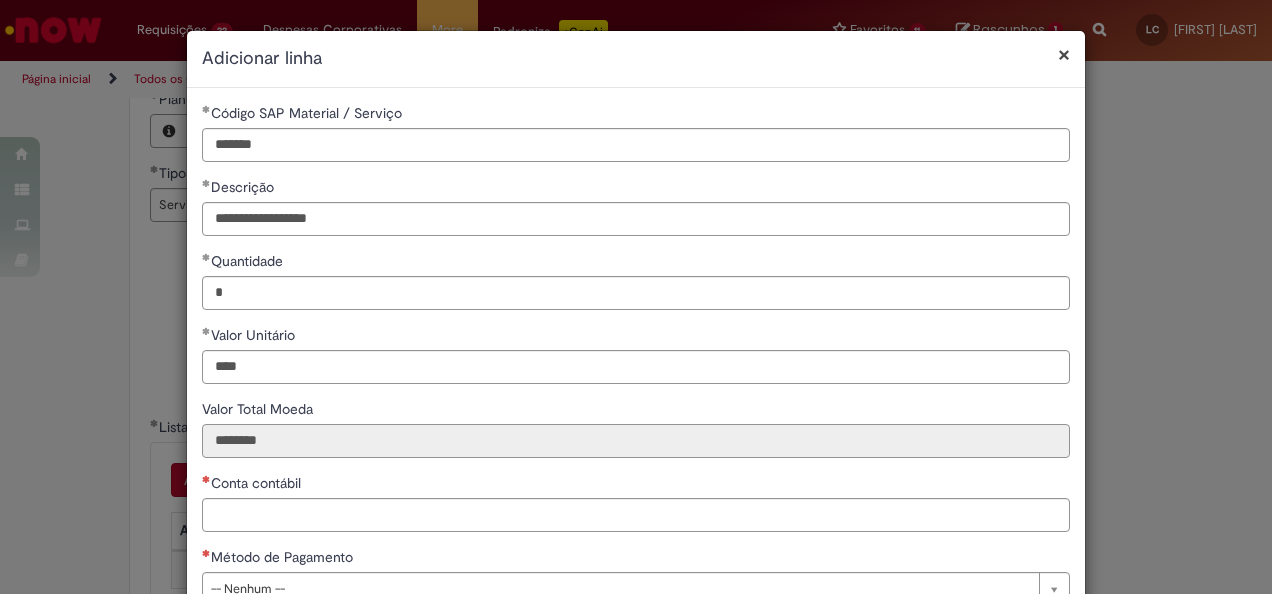 type on "********" 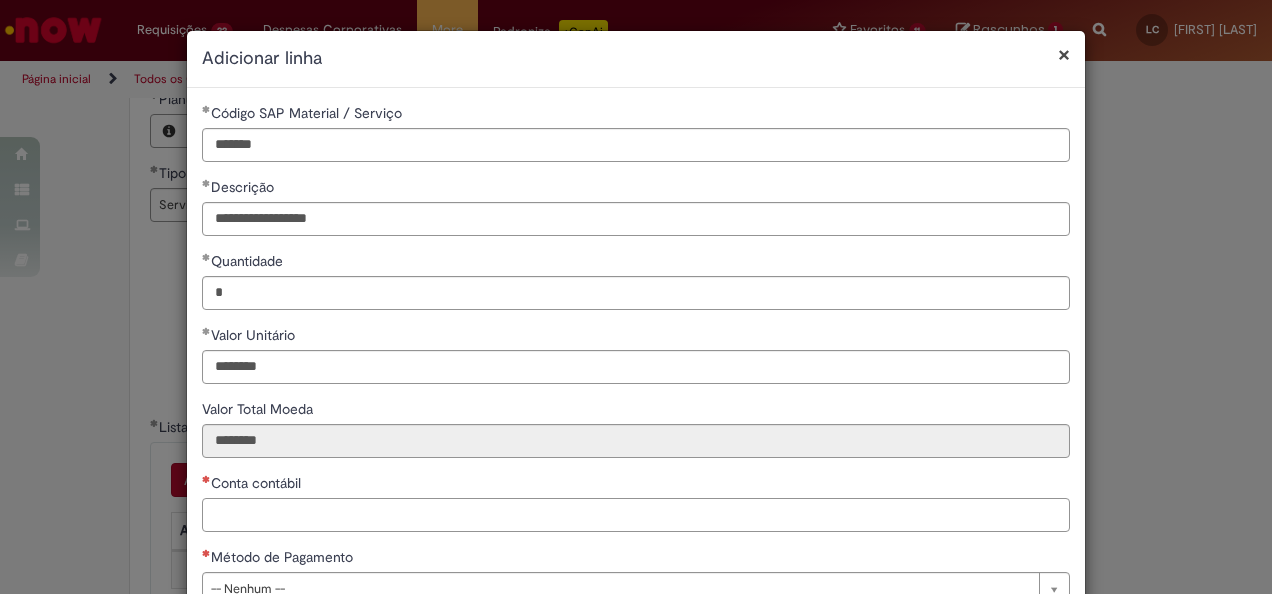 scroll, scrollTop: 100, scrollLeft: 0, axis: vertical 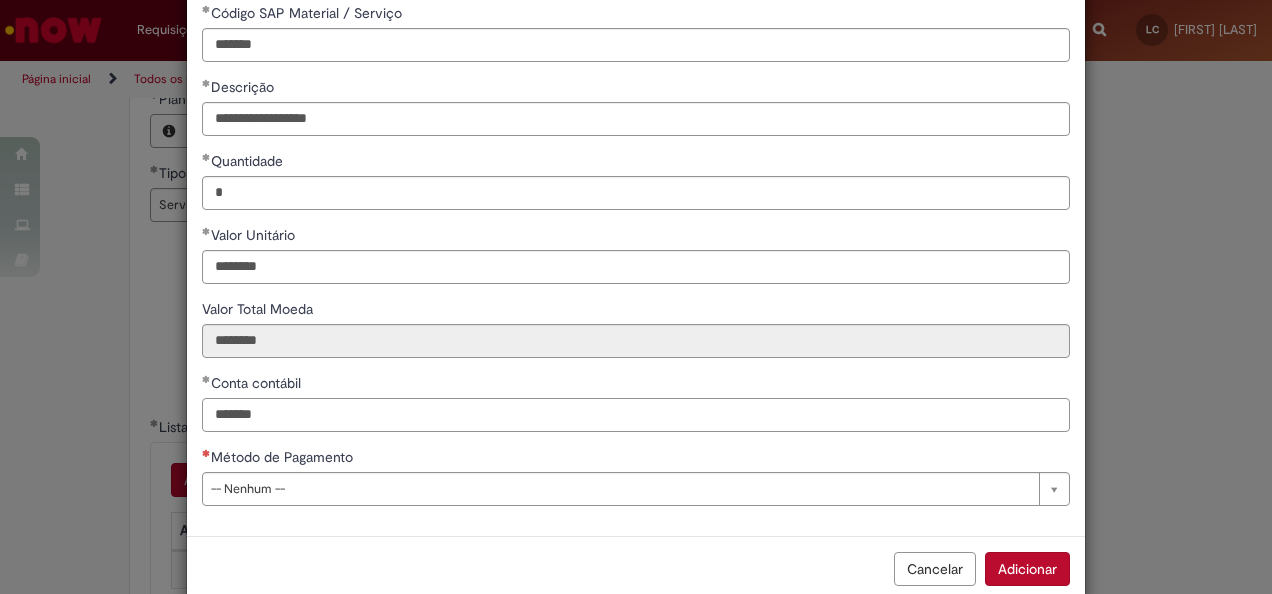 type on "*******" 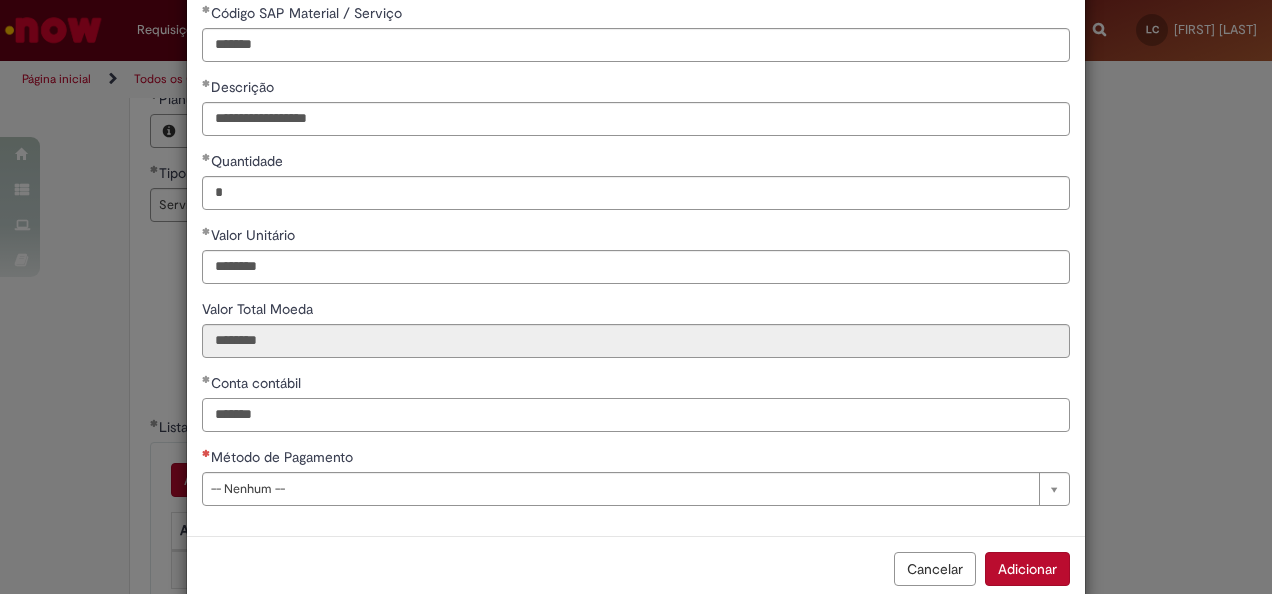 drag, startPoint x: 375, startPoint y: 412, endPoint x: 380, endPoint y: 431, distance: 19.646883 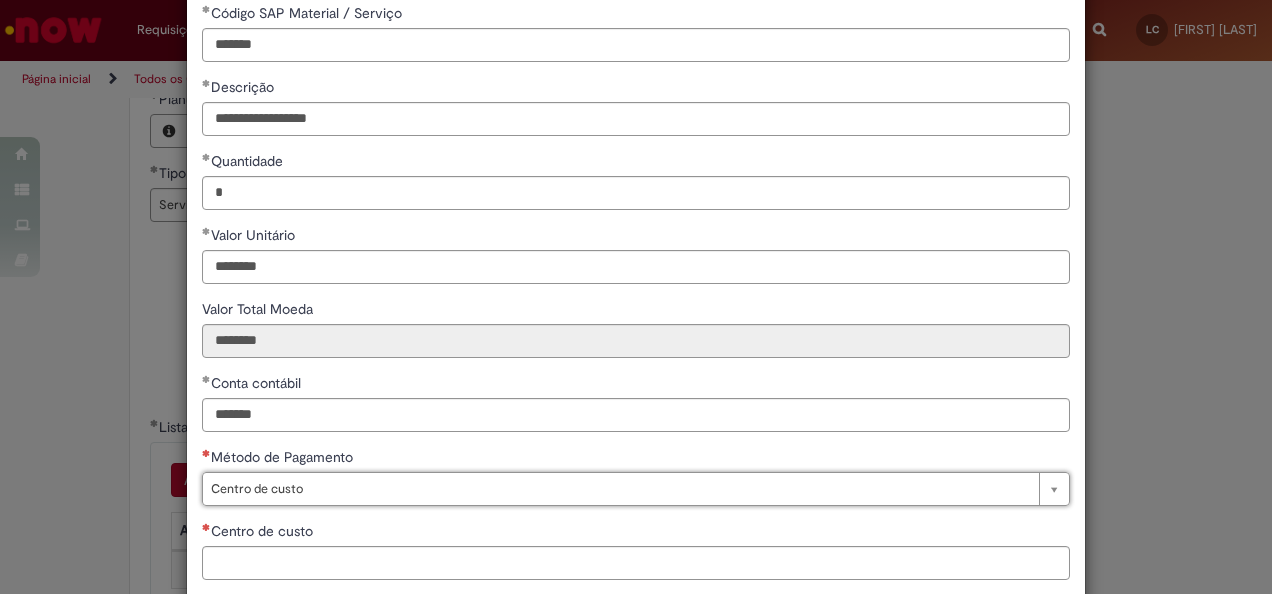 type on "**********" 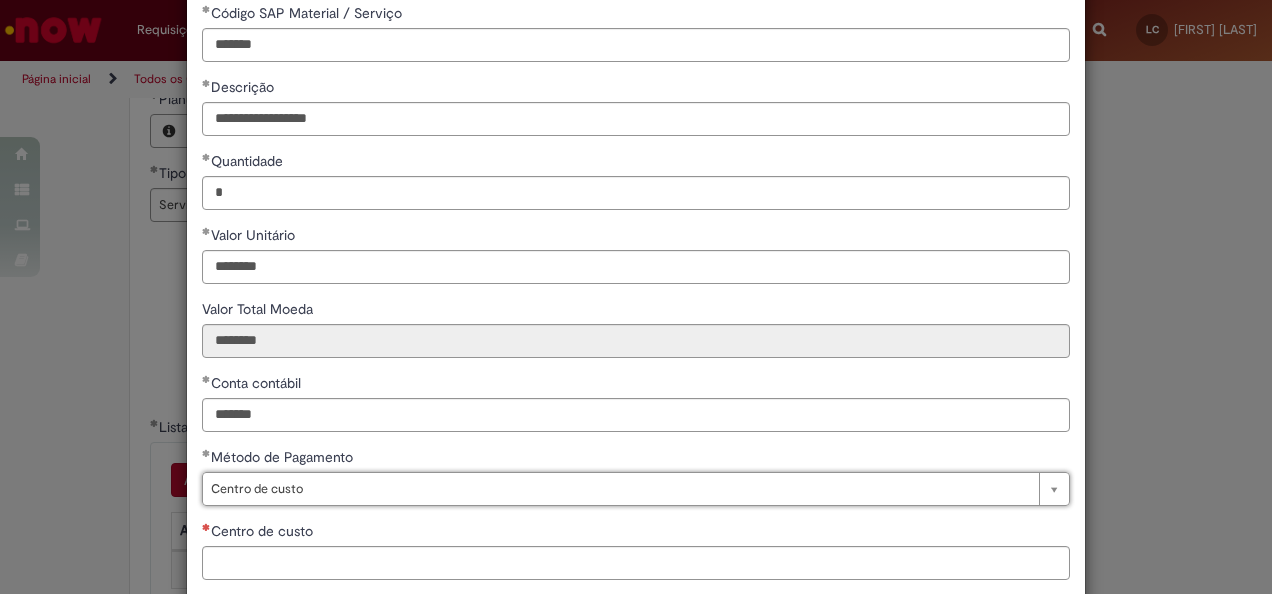 scroll, scrollTop: 200, scrollLeft: 0, axis: vertical 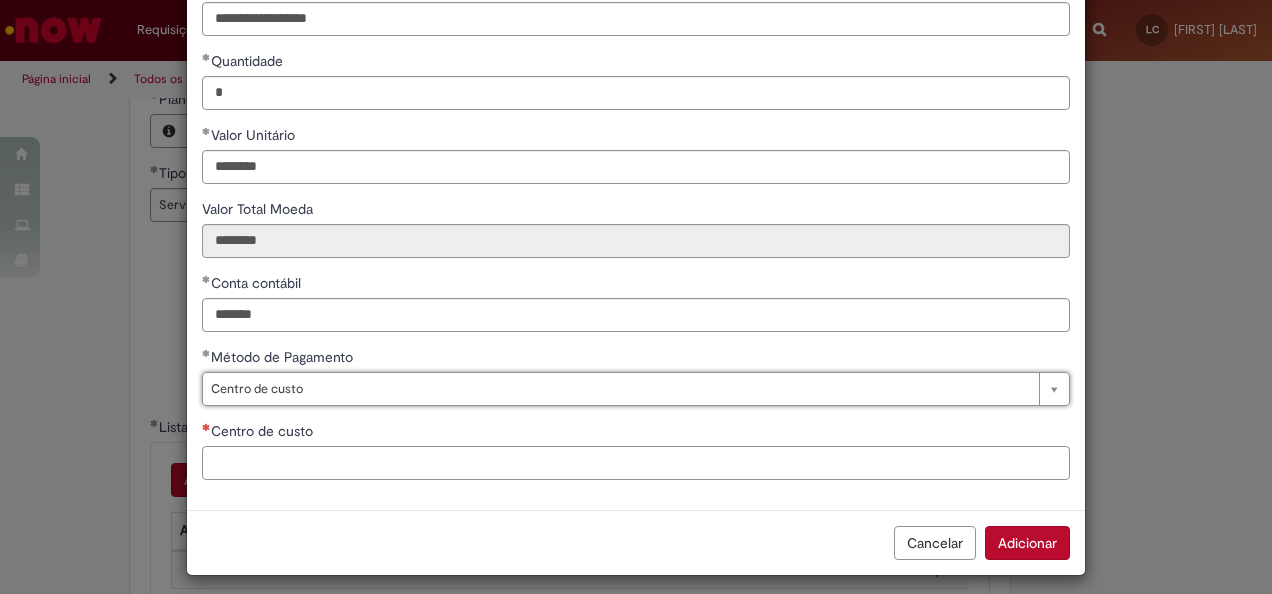 click on "Centro de custo" at bounding box center (636, 463) 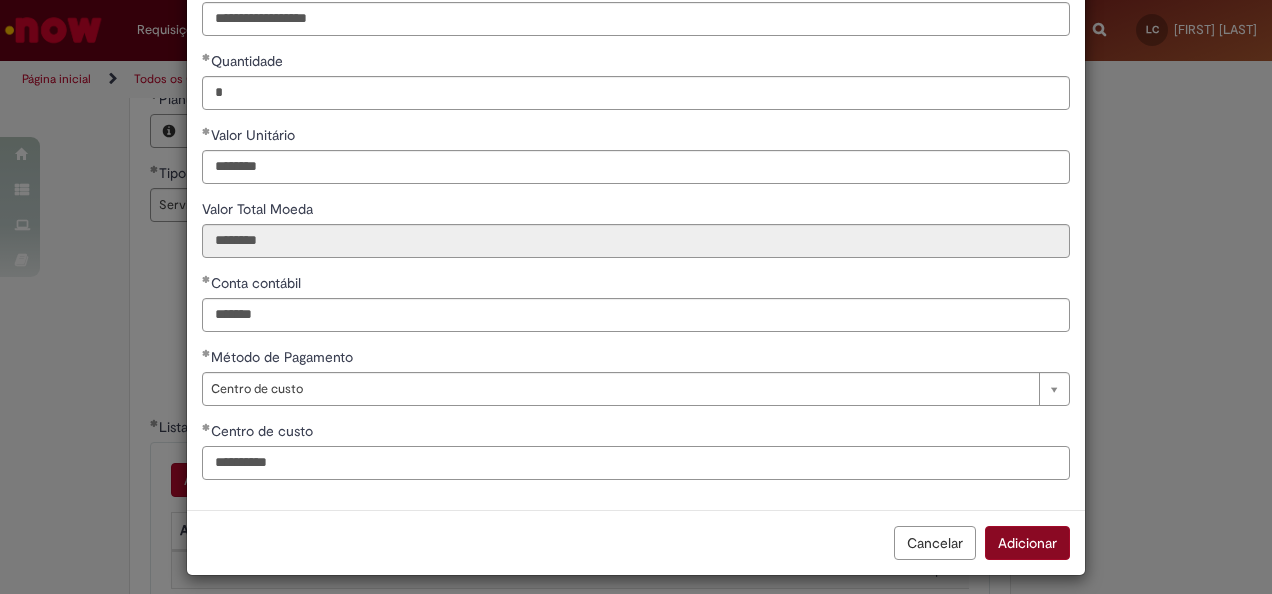 type on "**********" 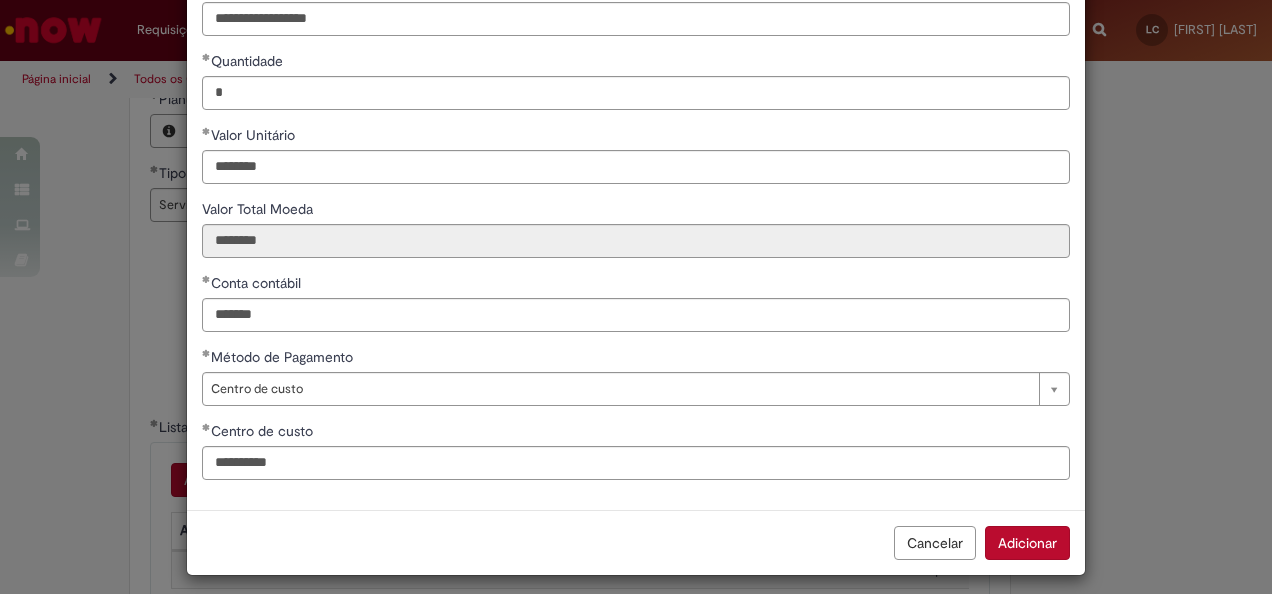 click on "Adicionar" at bounding box center [1027, 543] 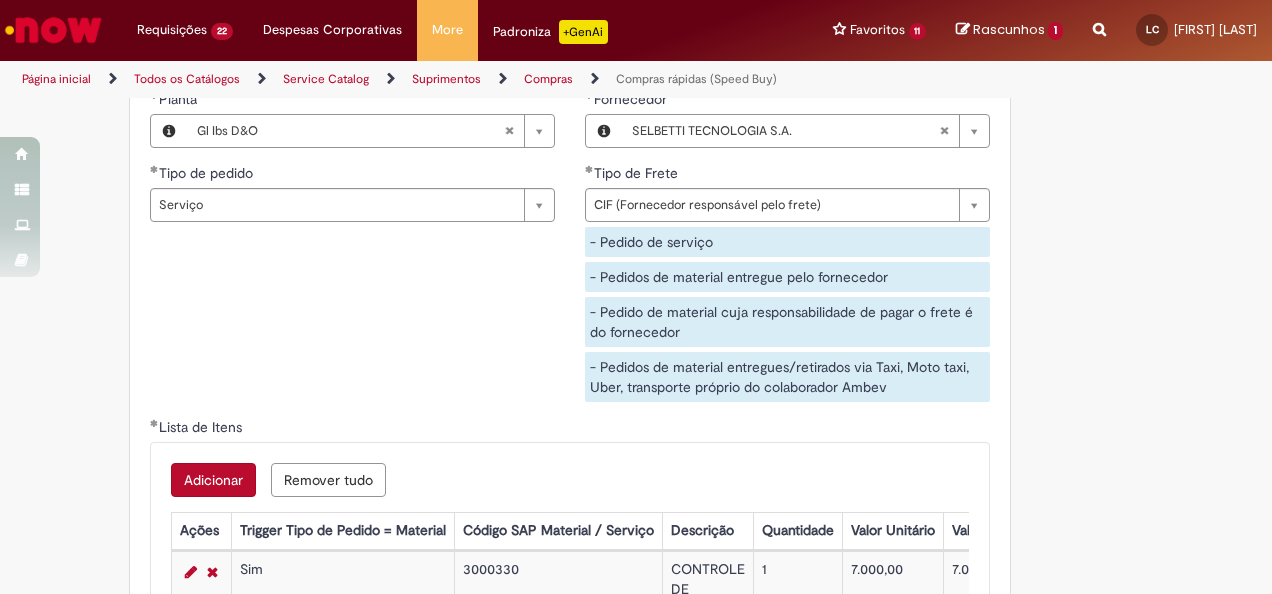 scroll, scrollTop: 0, scrollLeft: 0, axis: both 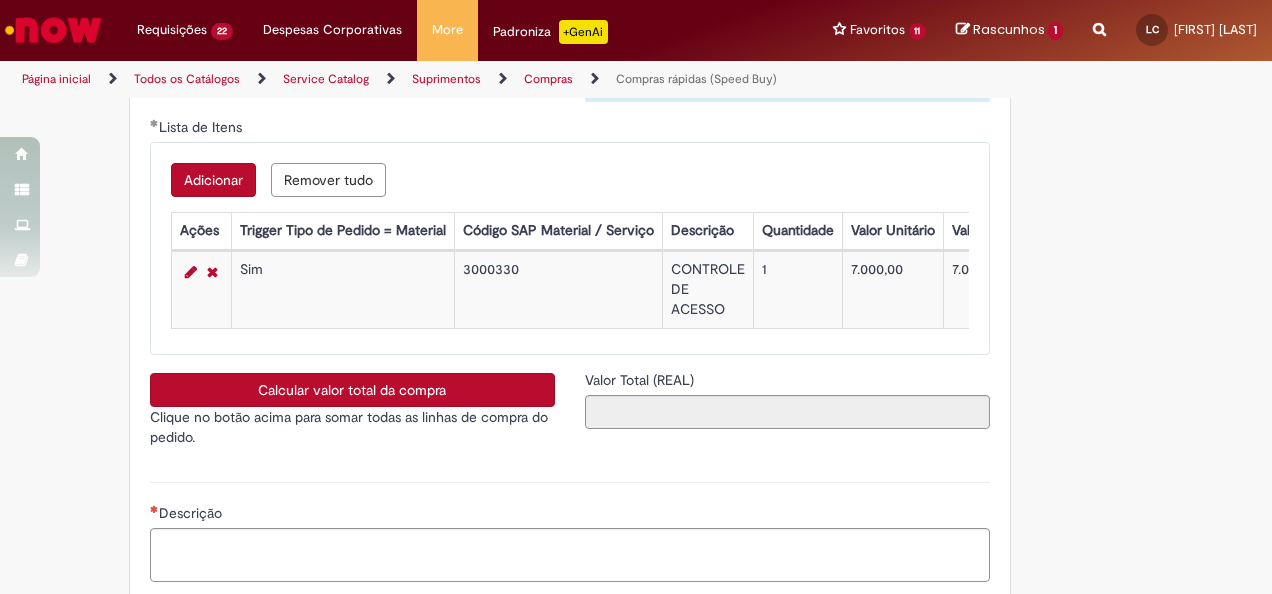 click on "Calcular valor total da compra" at bounding box center (352, 390) 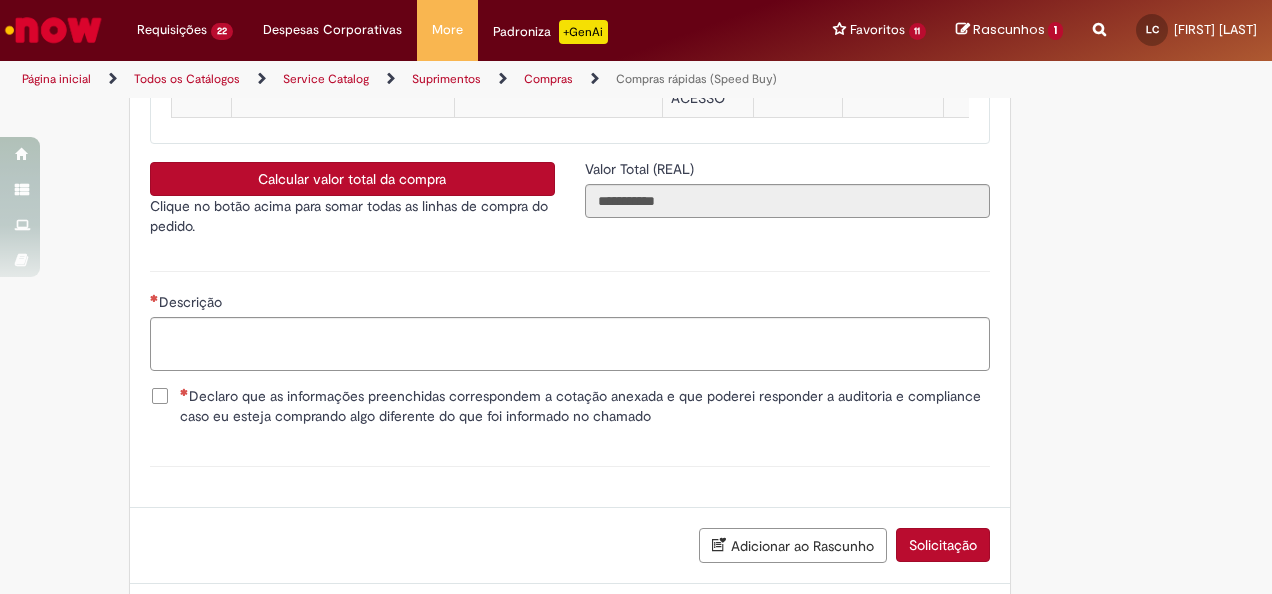 scroll, scrollTop: 3700, scrollLeft: 0, axis: vertical 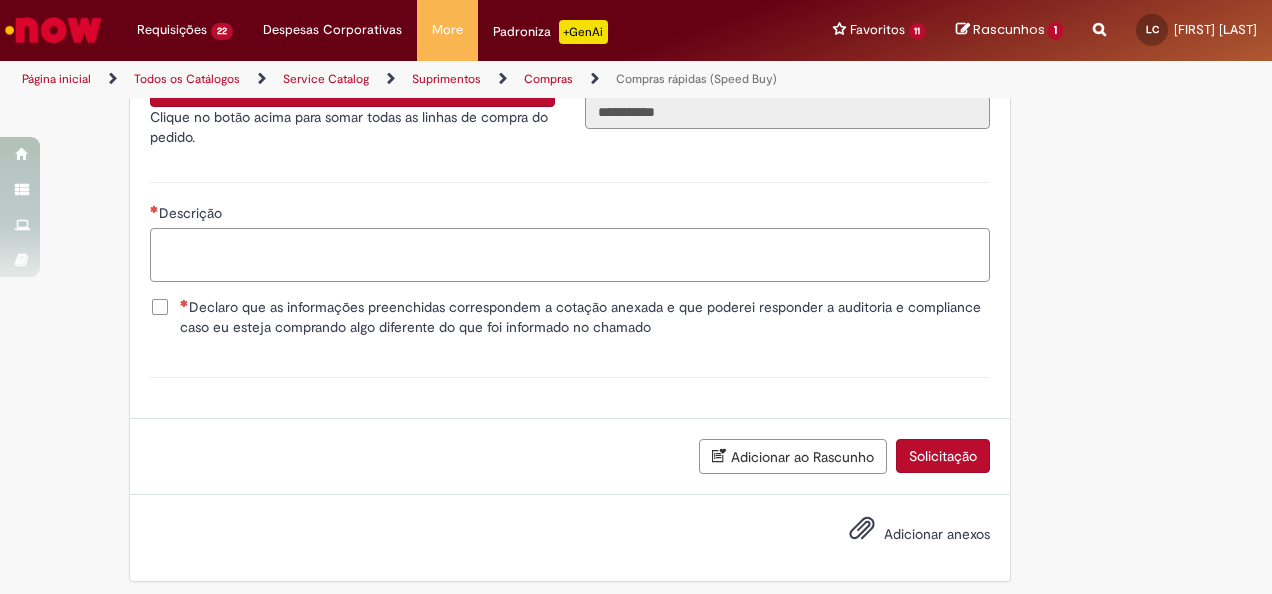 click on "Descrição" at bounding box center [570, 254] 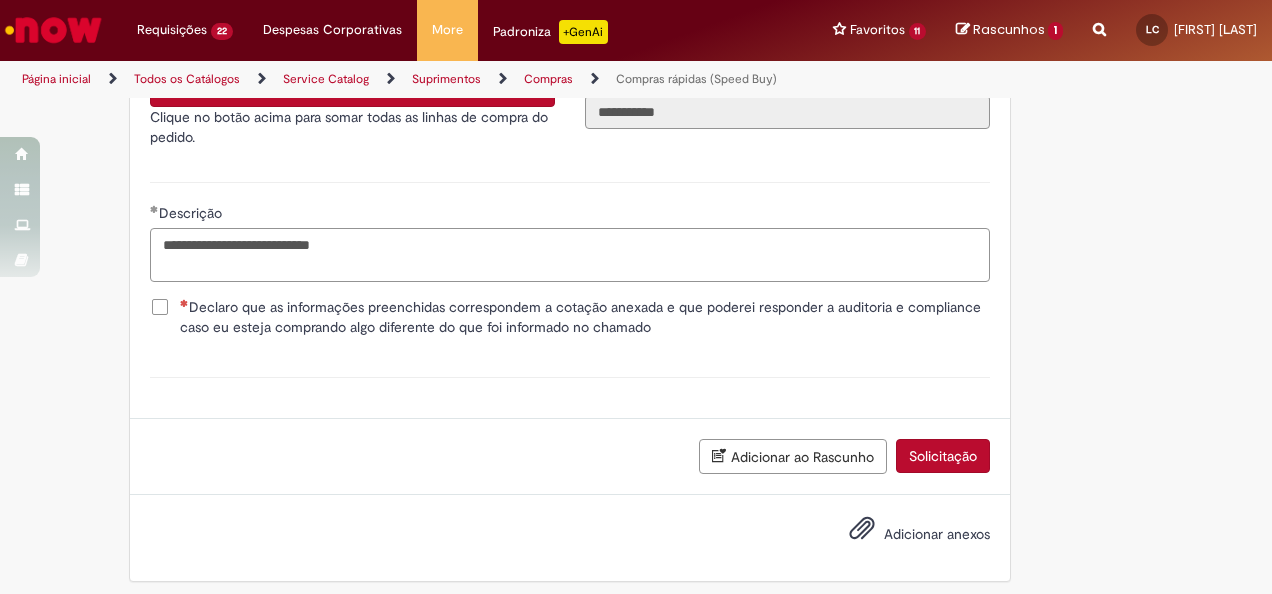 type on "**********" 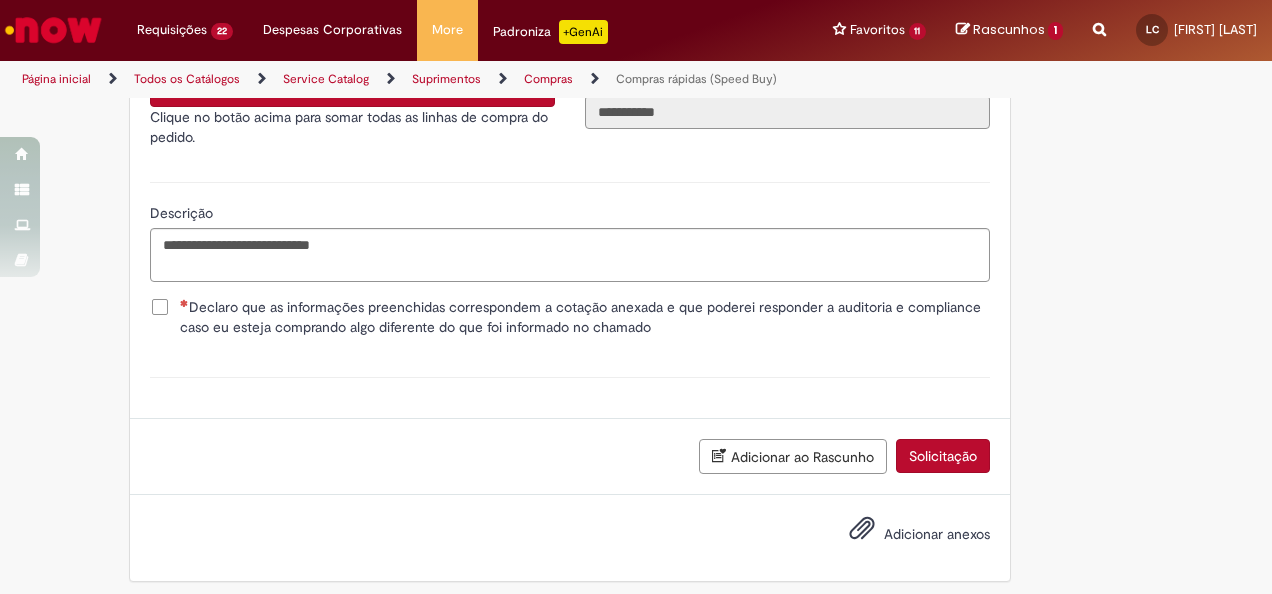 click on "Declaro que as informações preenchidas correspondem a cotação anexada e que poderei responder a auditoria e compliance caso eu esteja comprando algo diferente do que foi informado no chamado" at bounding box center [585, 317] 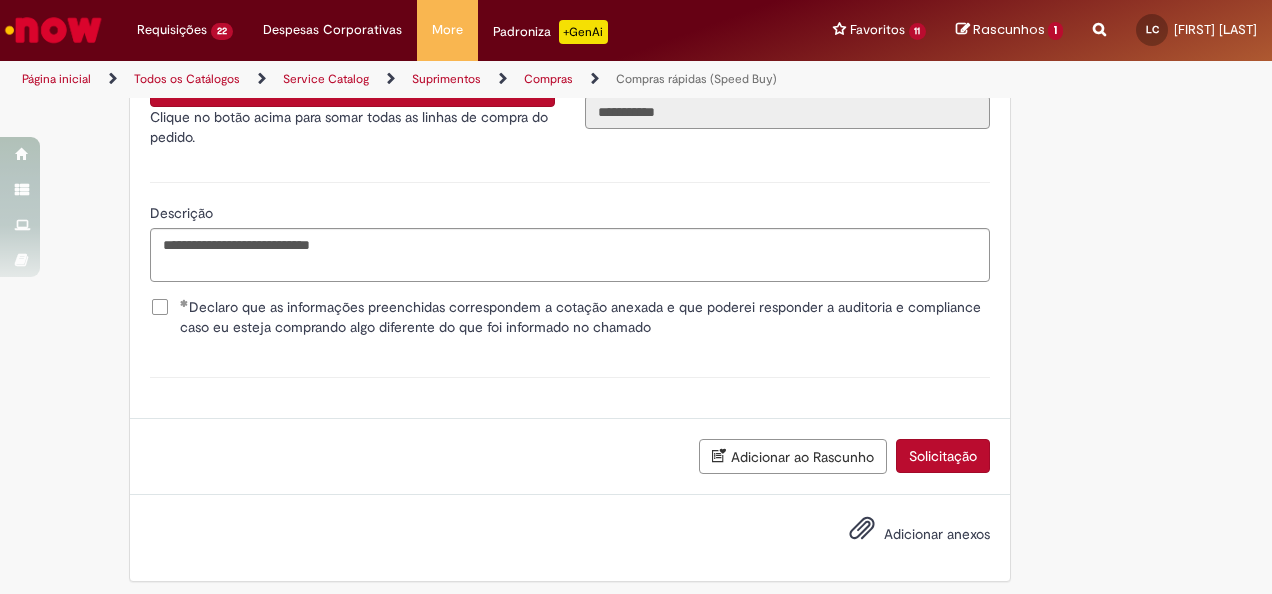 click on "Adicionar anexos" at bounding box center (937, 534) 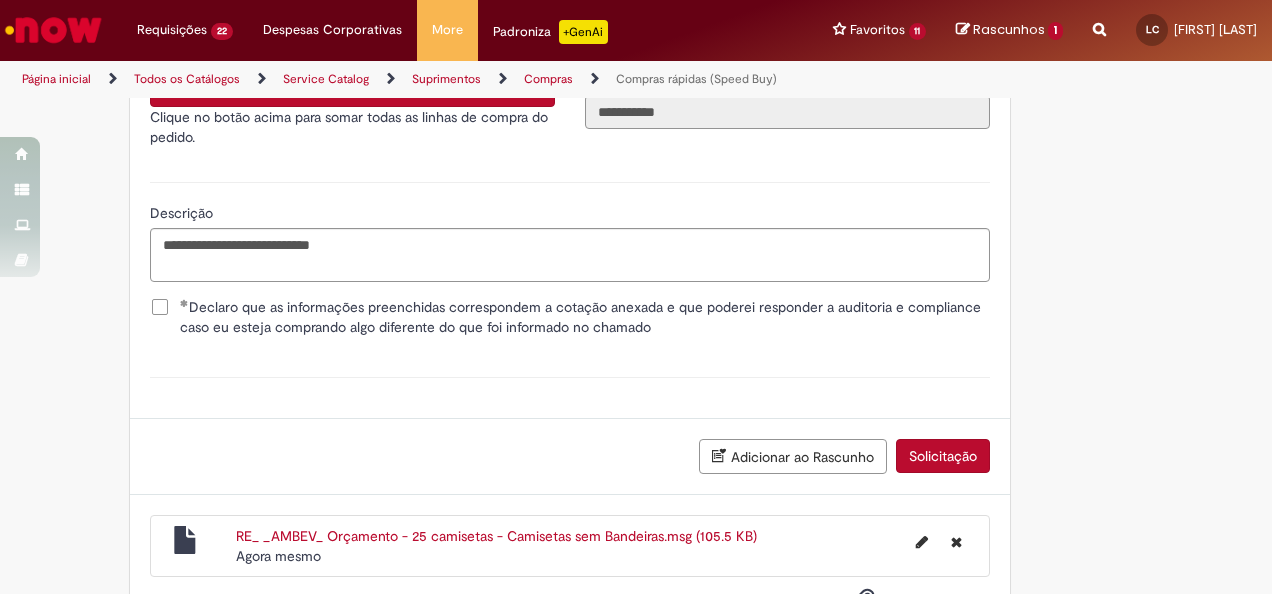 click on "Solicitação" at bounding box center [943, 456] 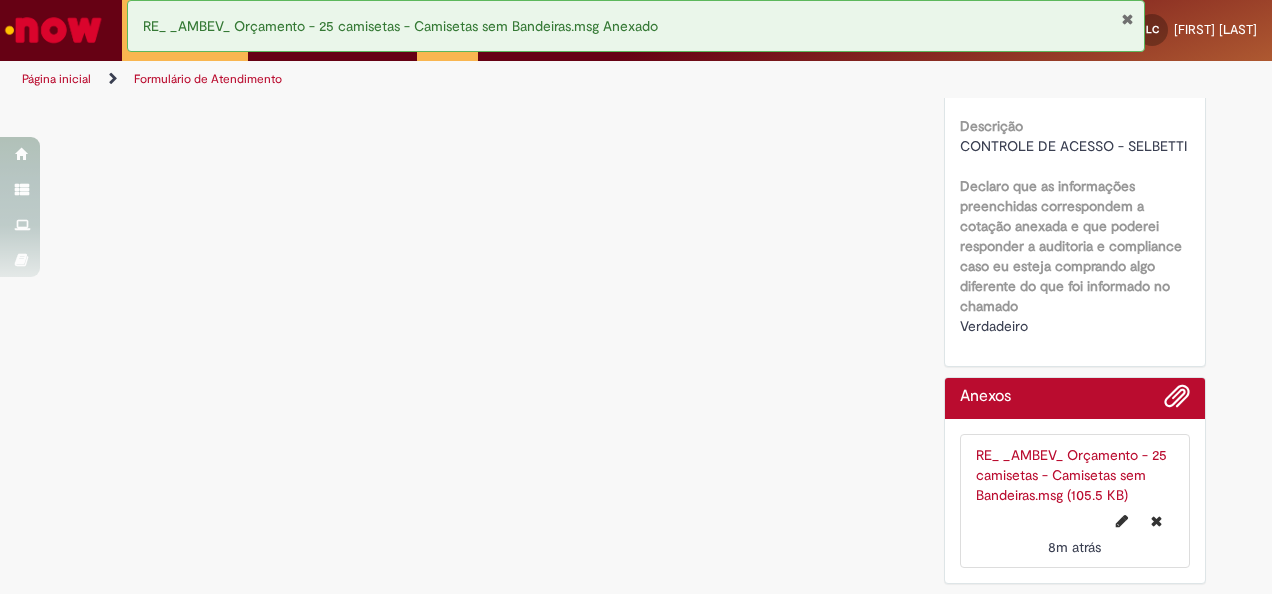 scroll, scrollTop: 0, scrollLeft: 0, axis: both 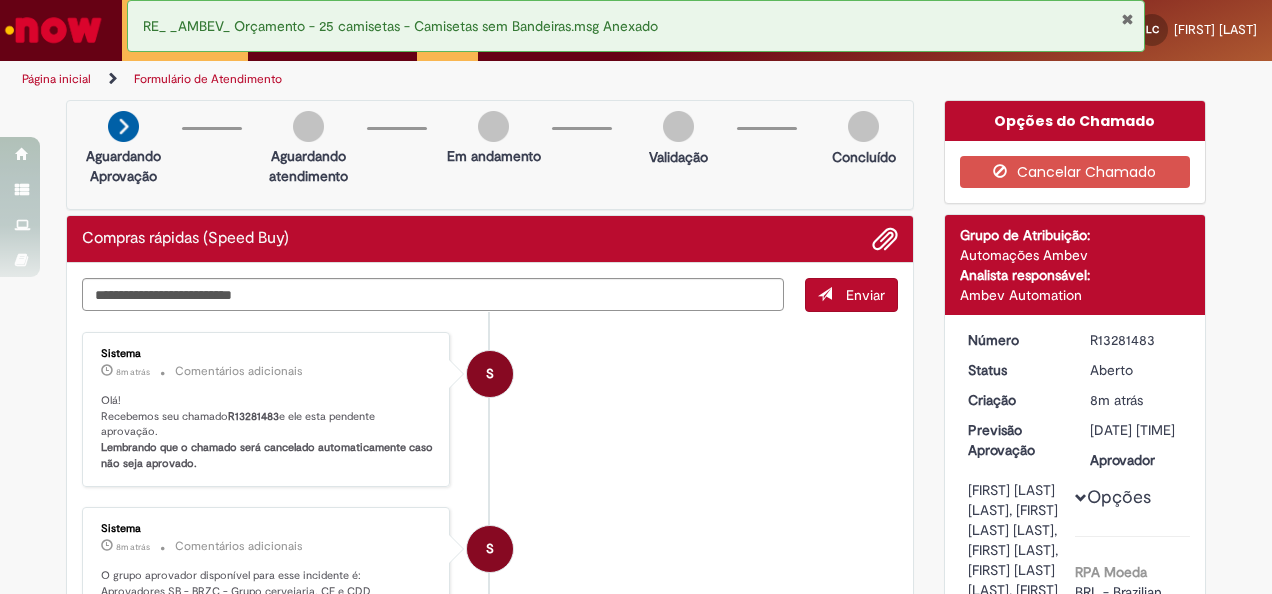 click at bounding box center [1127, 19] 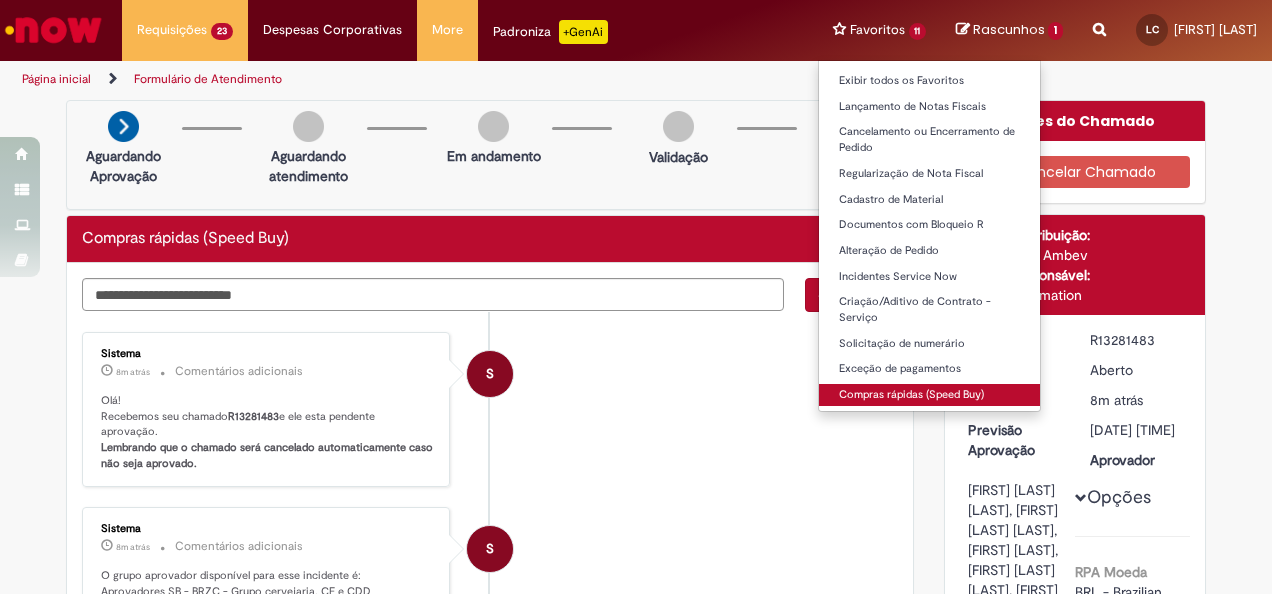 click on "Compras rápidas (Speed Buy)" at bounding box center (930, 395) 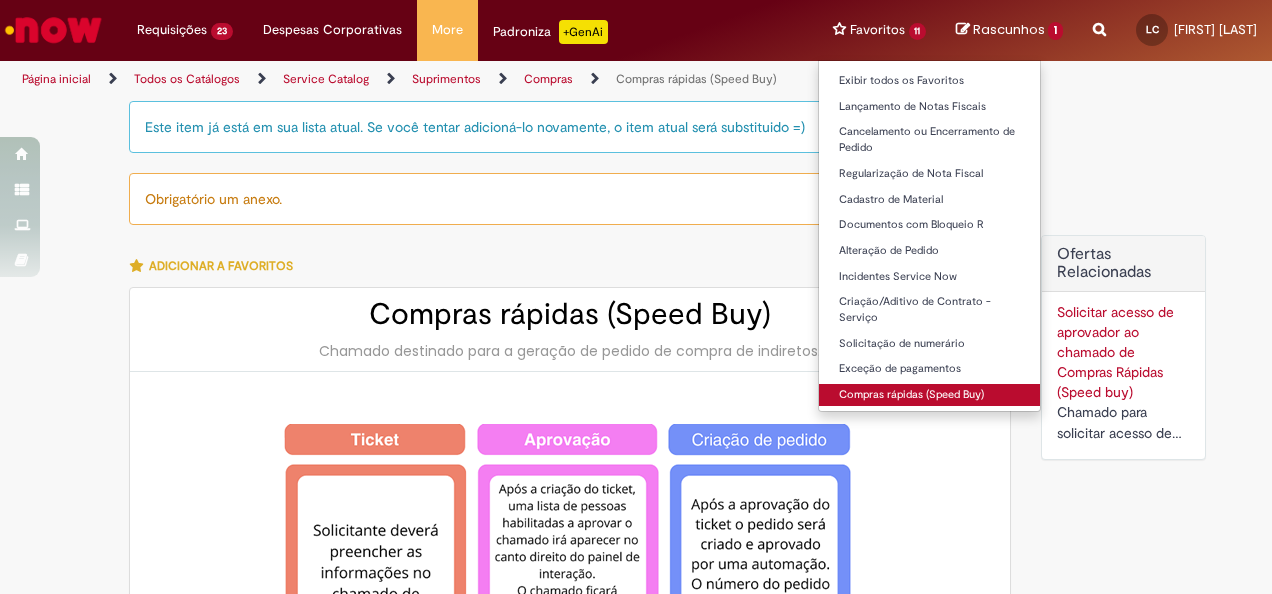 type on "*******" 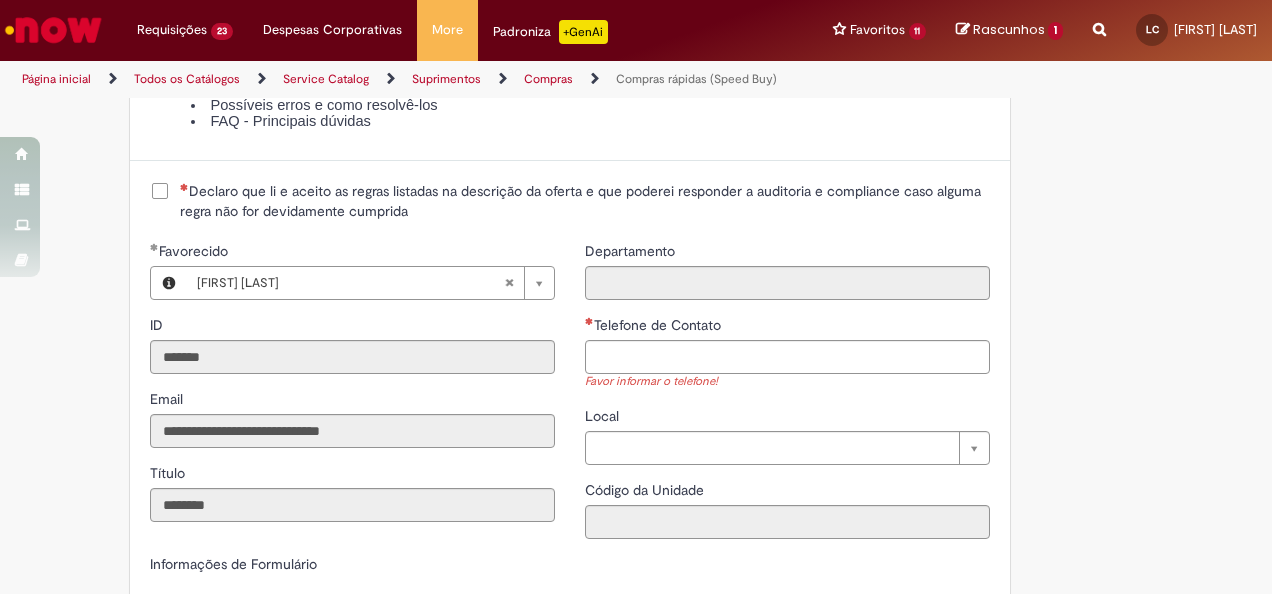 scroll, scrollTop: 2500, scrollLeft: 0, axis: vertical 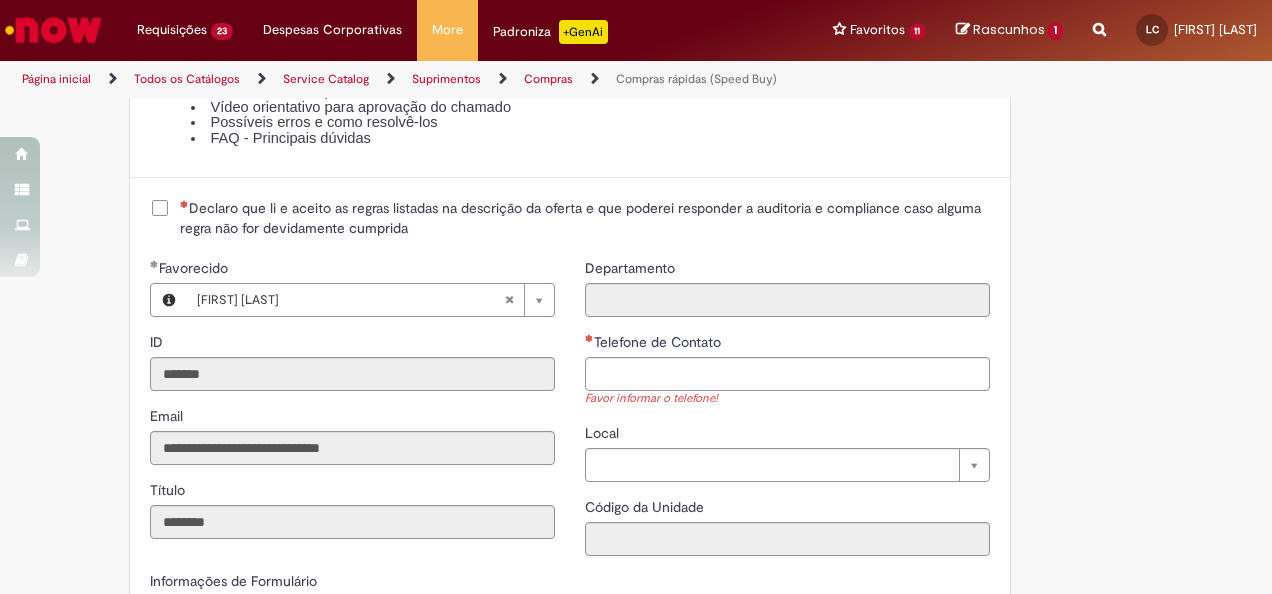 click on "Declaro que li e aceito as regras listadas na descrição da oferta e que poderei responder a auditoria e compliance caso alguma regra não for devidamente cumprida" at bounding box center [585, 218] 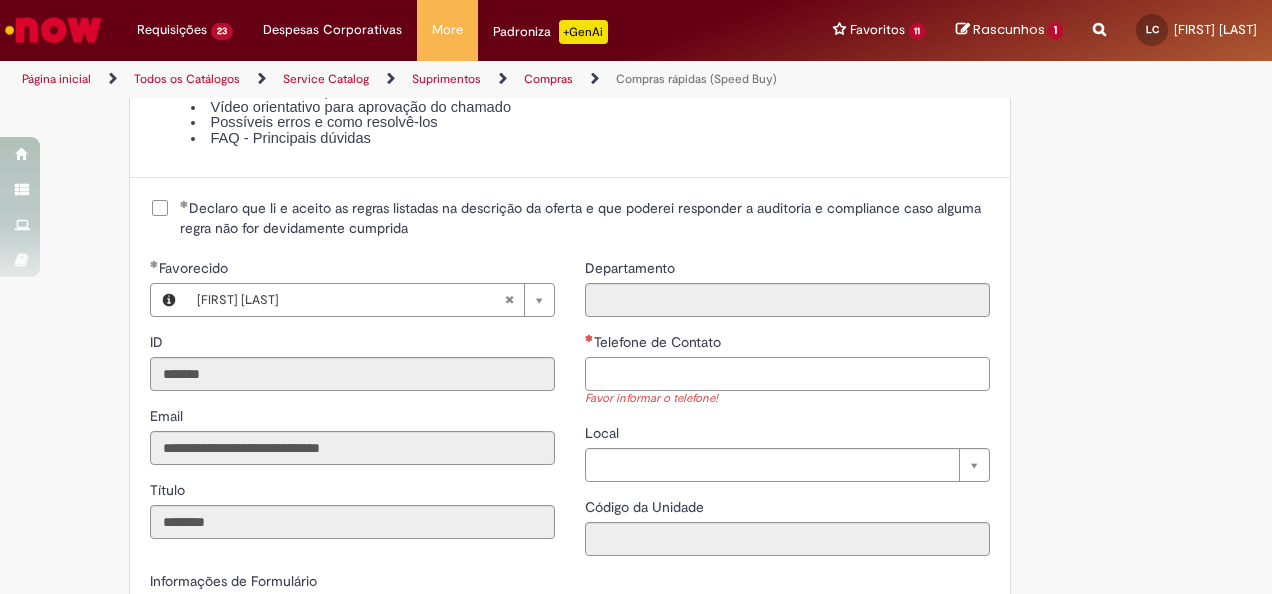 click on "Telefone de Contato" at bounding box center (787, 374) 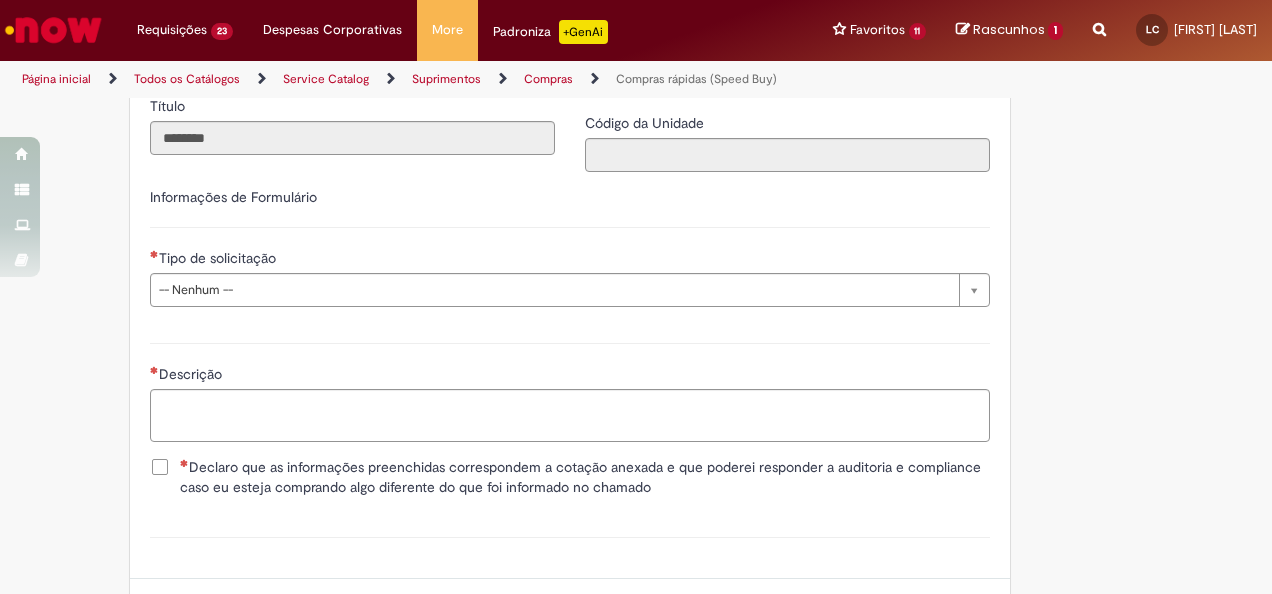 scroll, scrollTop: 2900, scrollLeft: 0, axis: vertical 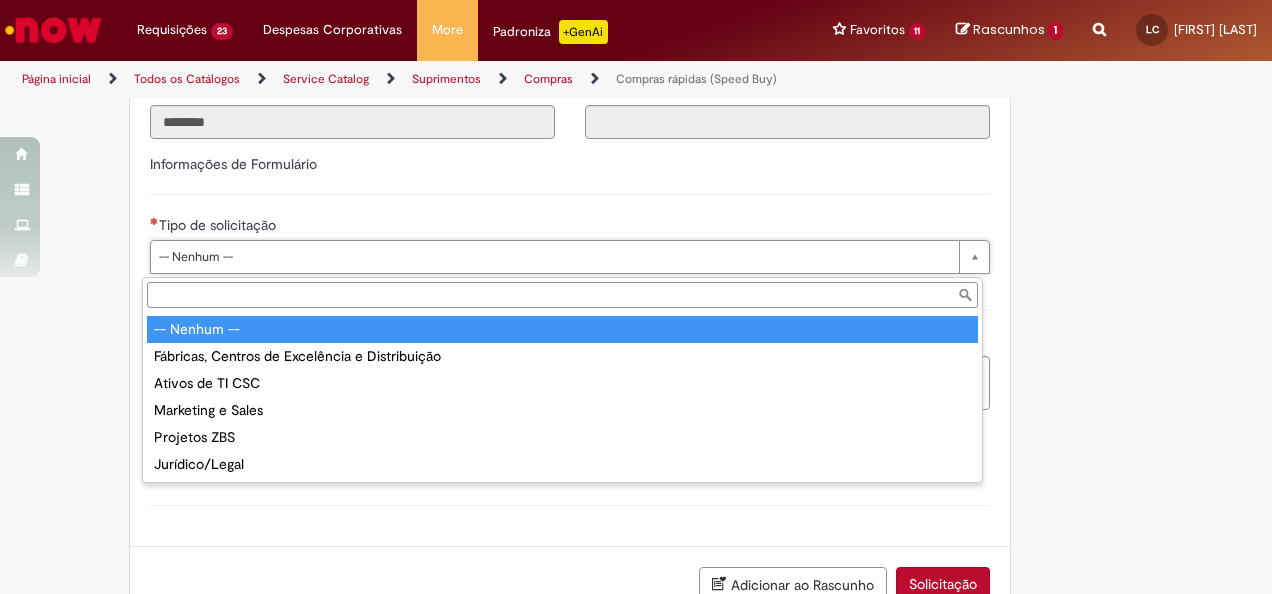 type on "**********" 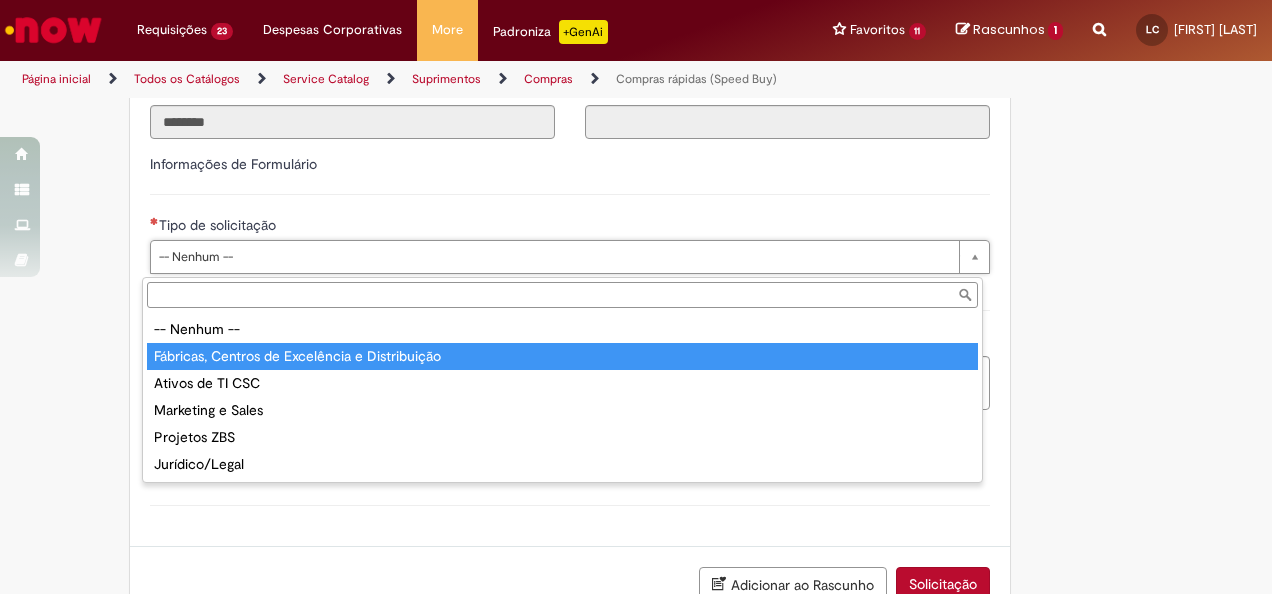 type on "**********" 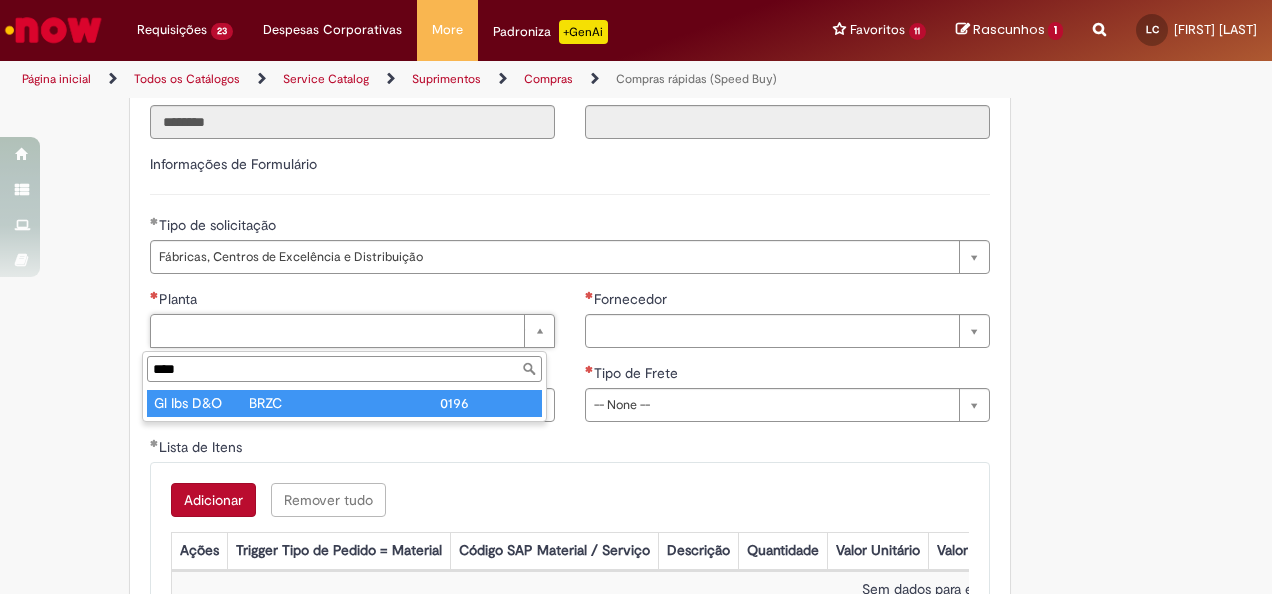 type on "****" 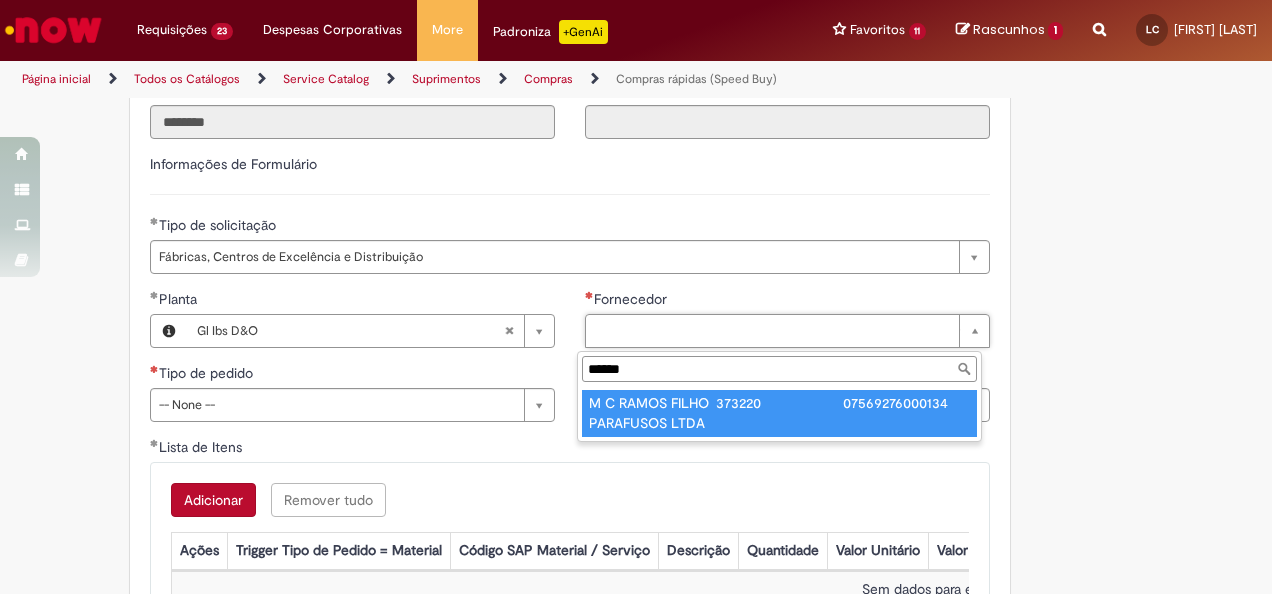 type on "******" 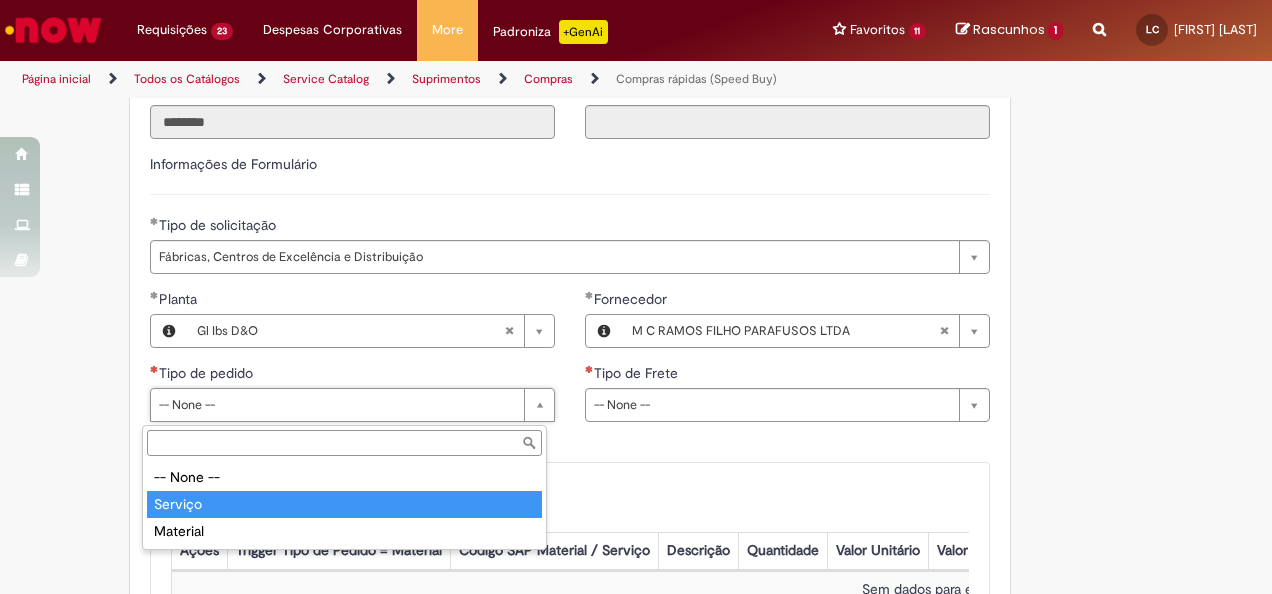 type on "*******" 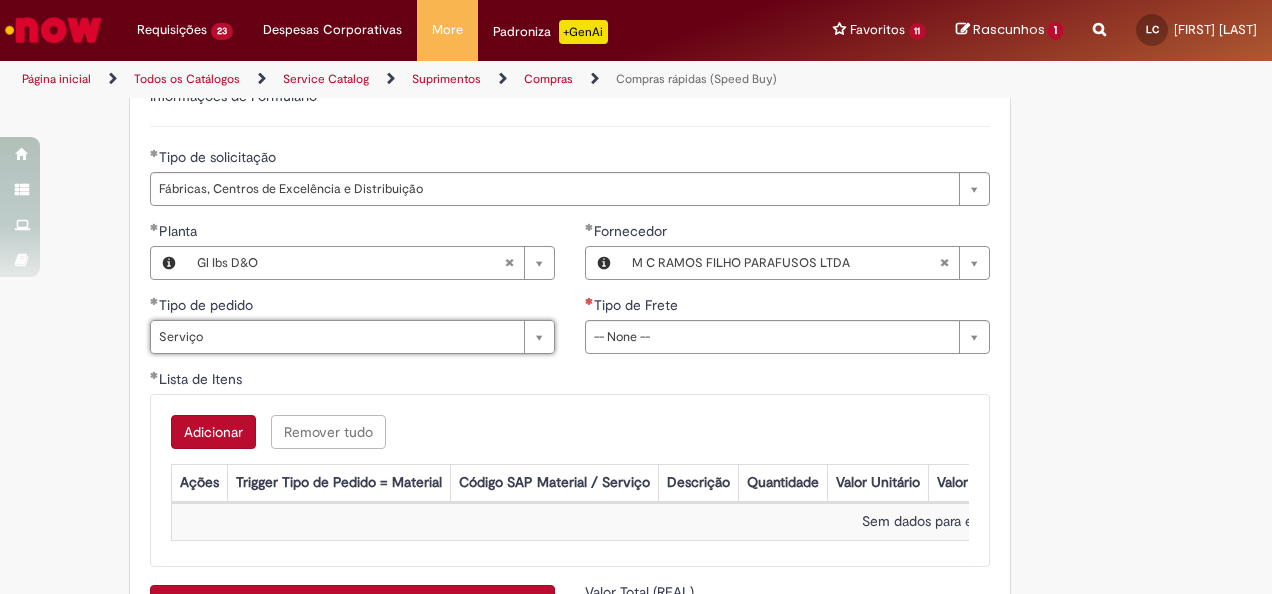 scroll, scrollTop: 3000, scrollLeft: 0, axis: vertical 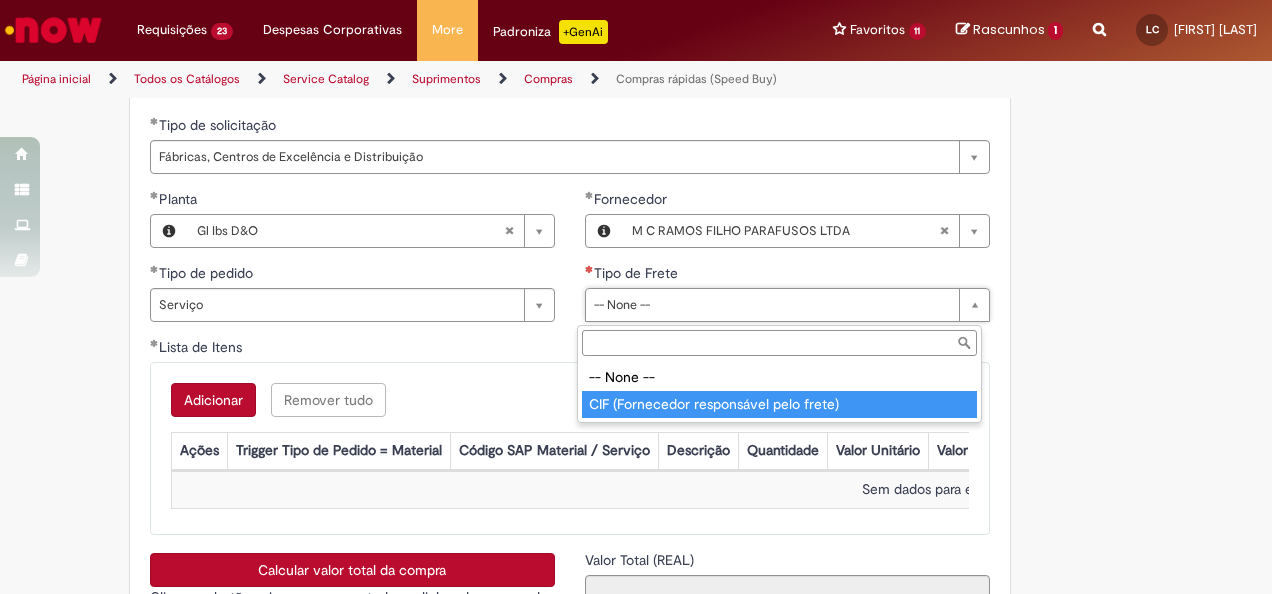 type on "**********" 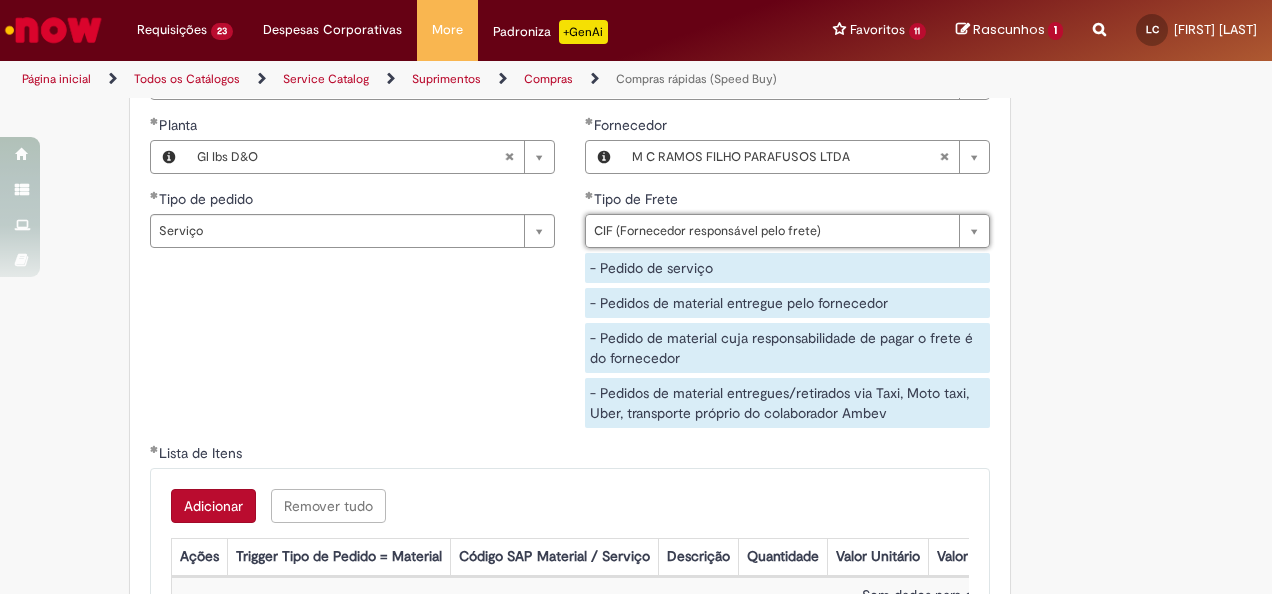 scroll, scrollTop: 3100, scrollLeft: 0, axis: vertical 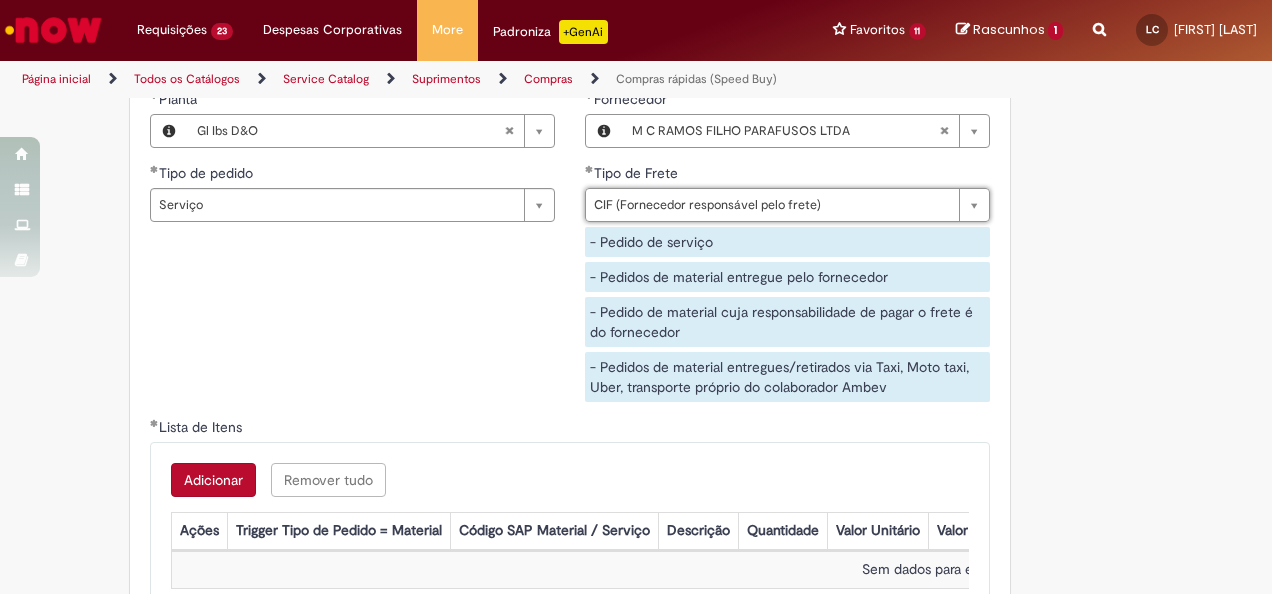 click on "Adicionar" at bounding box center [213, 480] 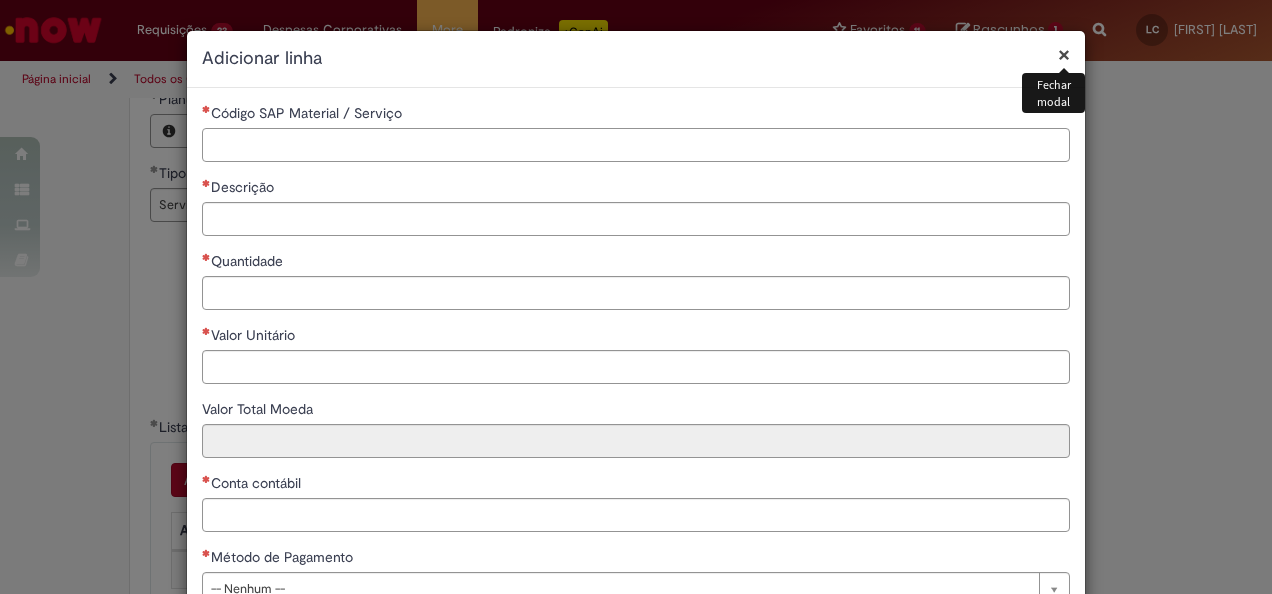 click on "Código SAP Material / Serviço" at bounding box center [636, 145] 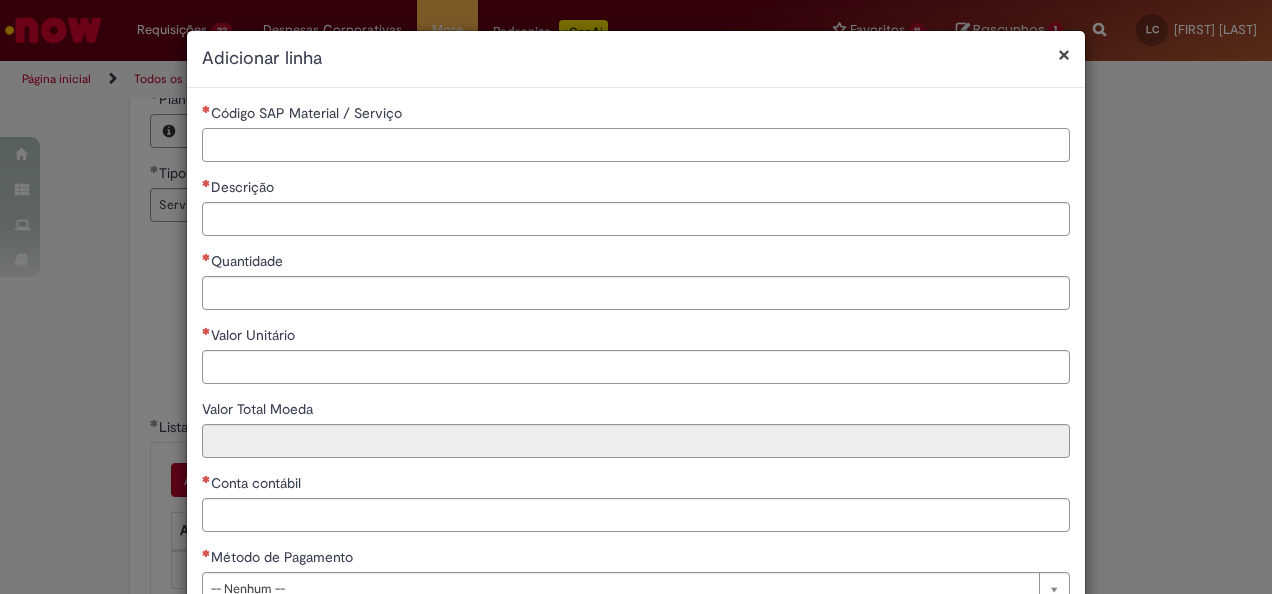 type on "*******" 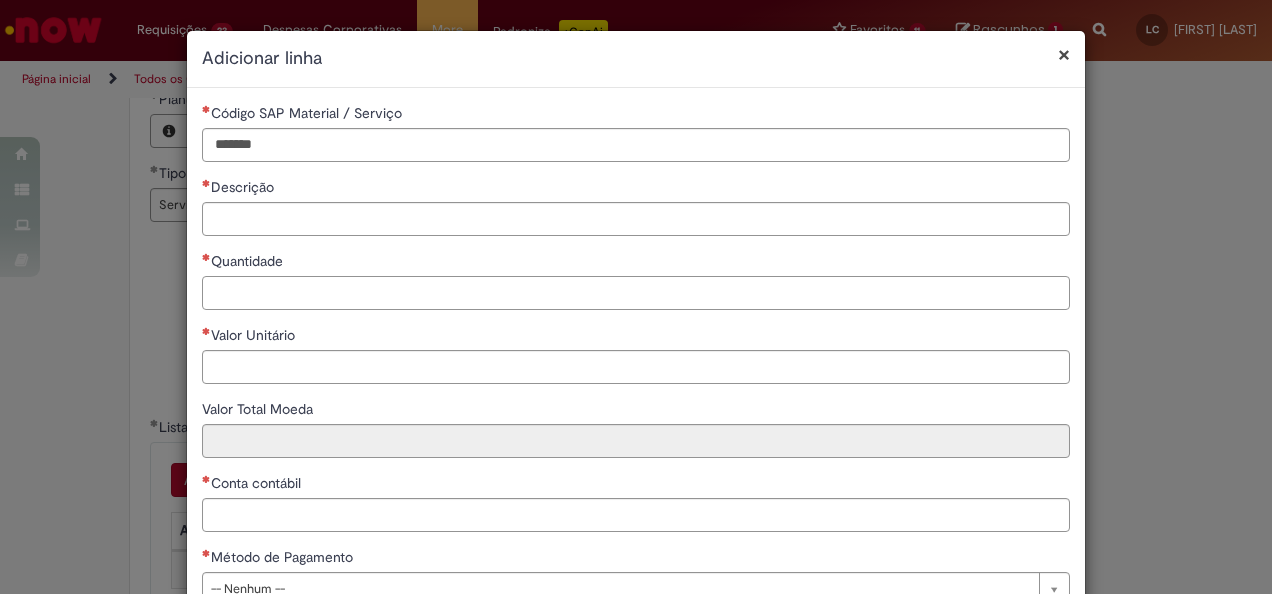 type on "*" 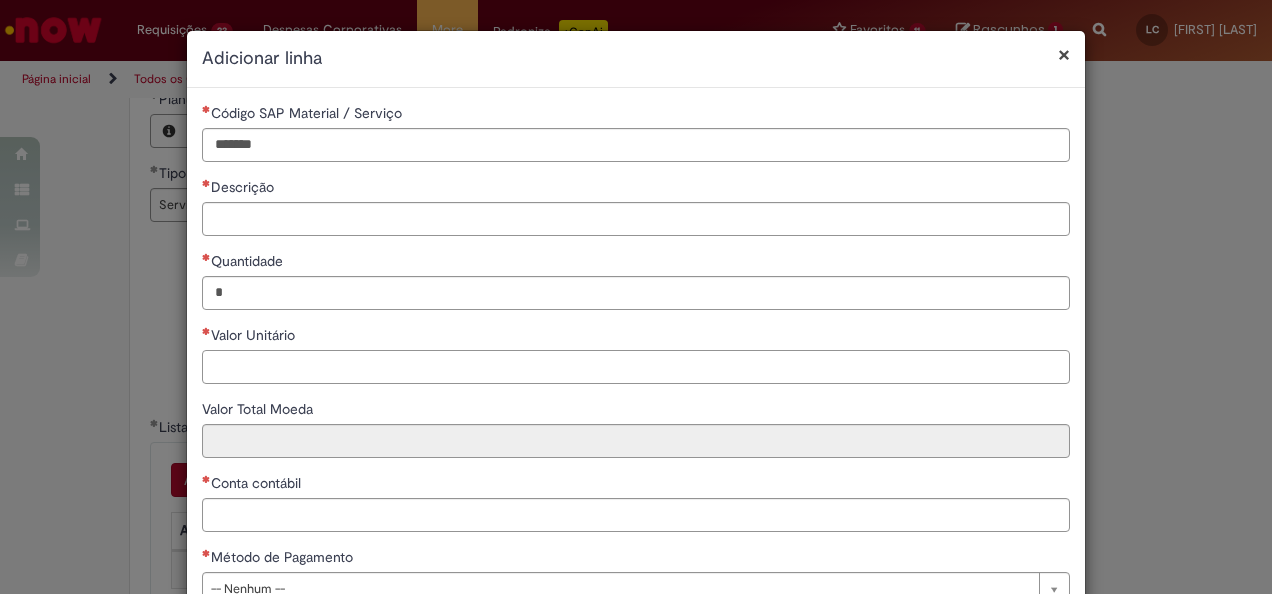 type on "********" 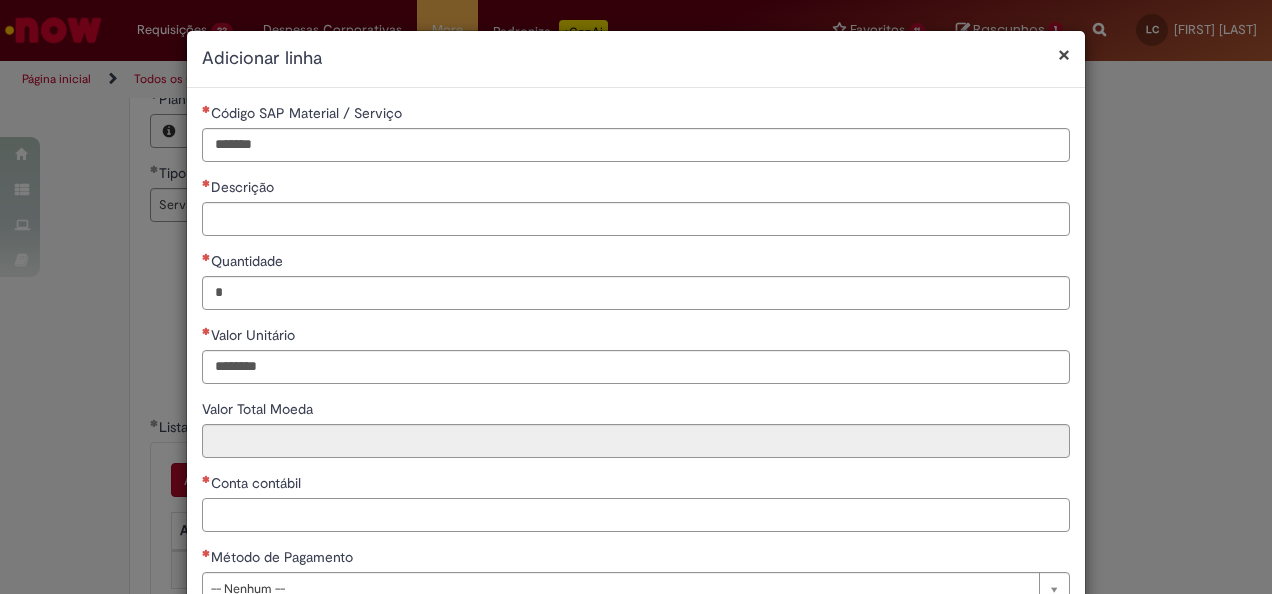 type on "*******" 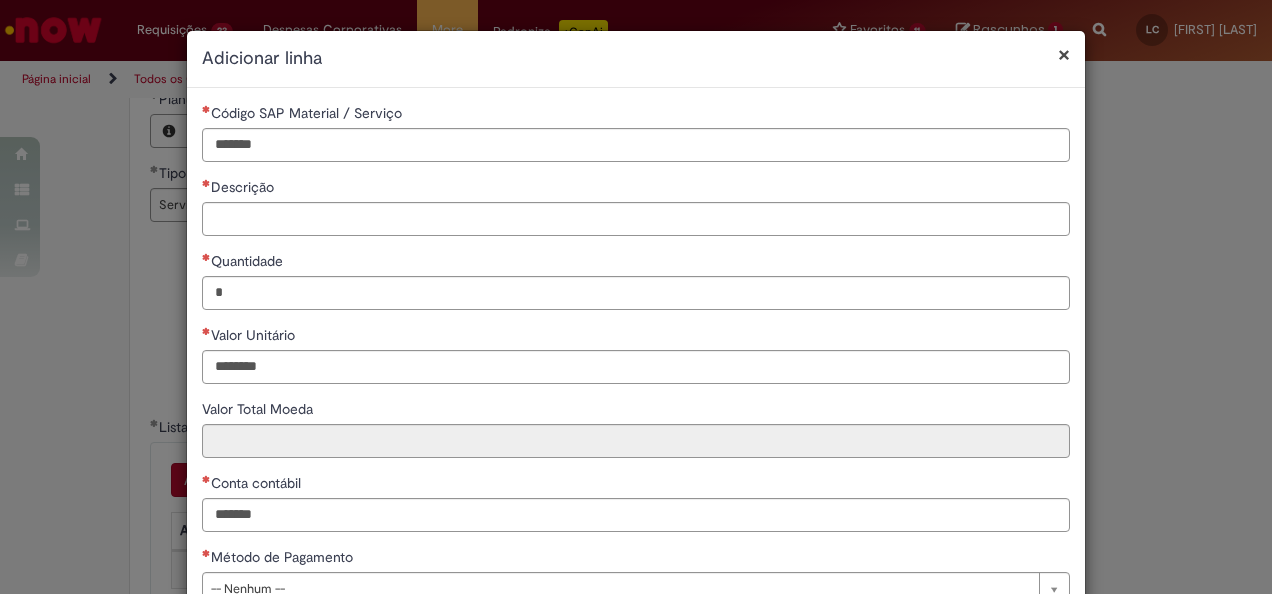 type on "**********" 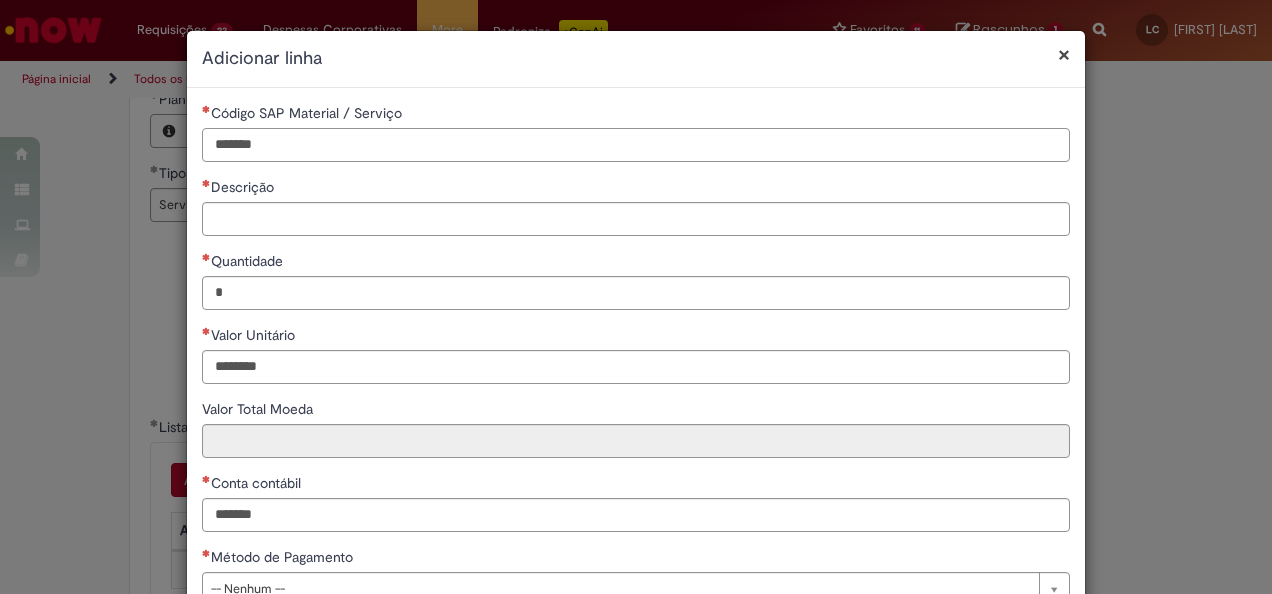 type on "********" 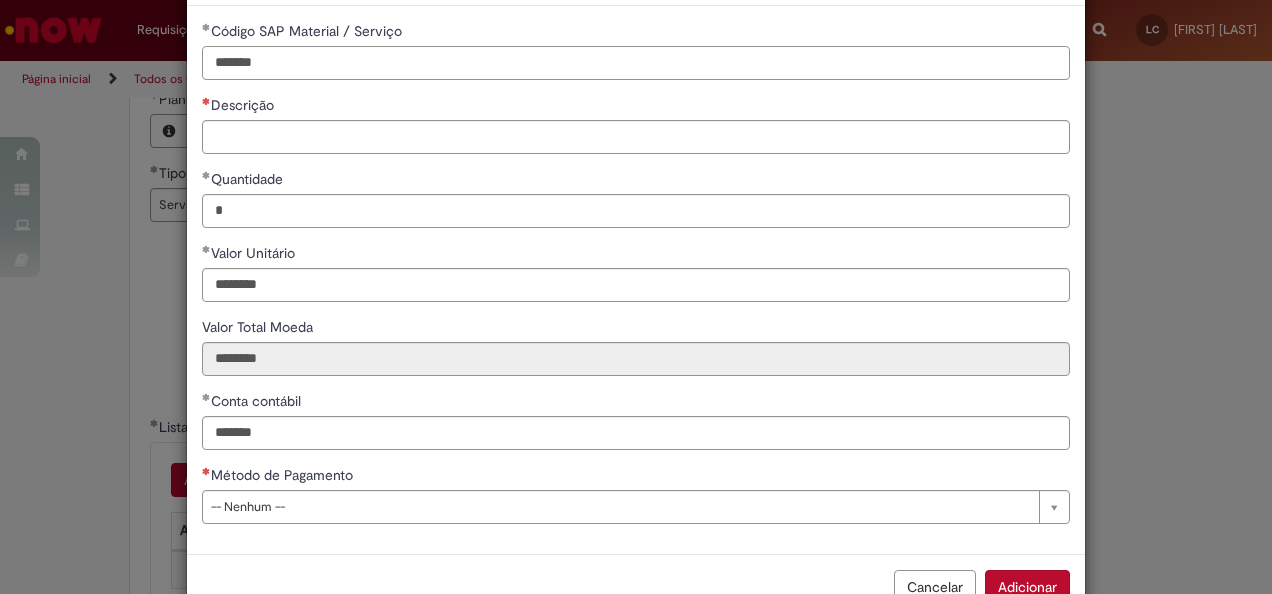 scroll, scrollTop: 100, scrollLeft: 0, axis: vertical 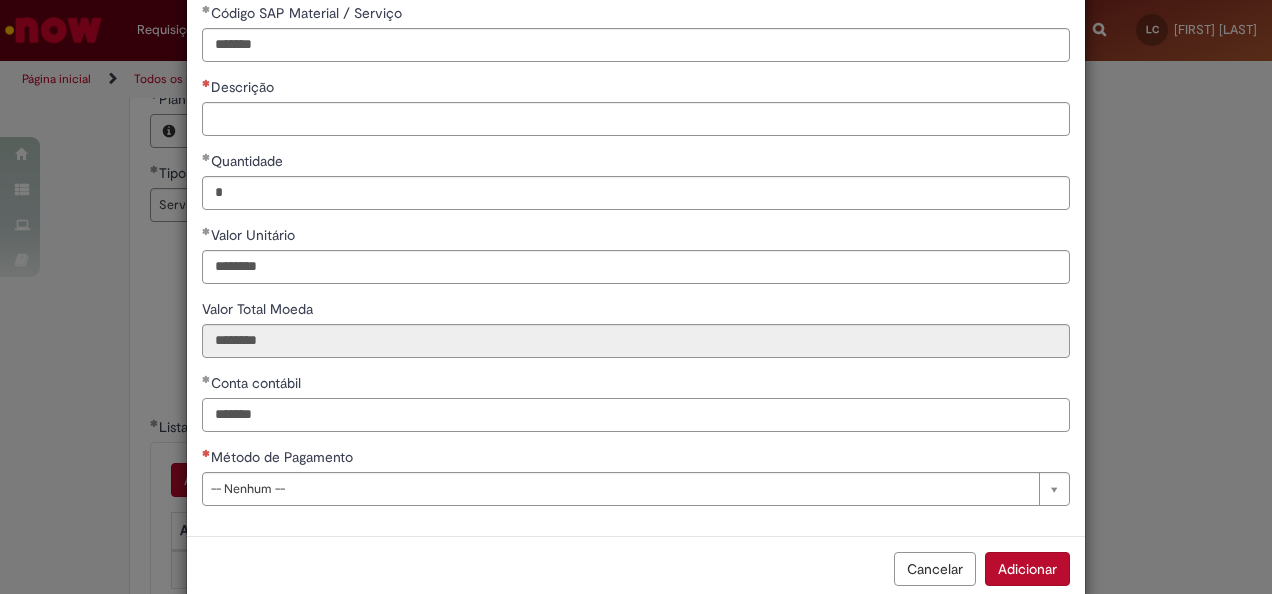drag, startPoint x: 284, startPoint y: 418, endPoint x: 206, endPoint y: 416, distance: 78.025635 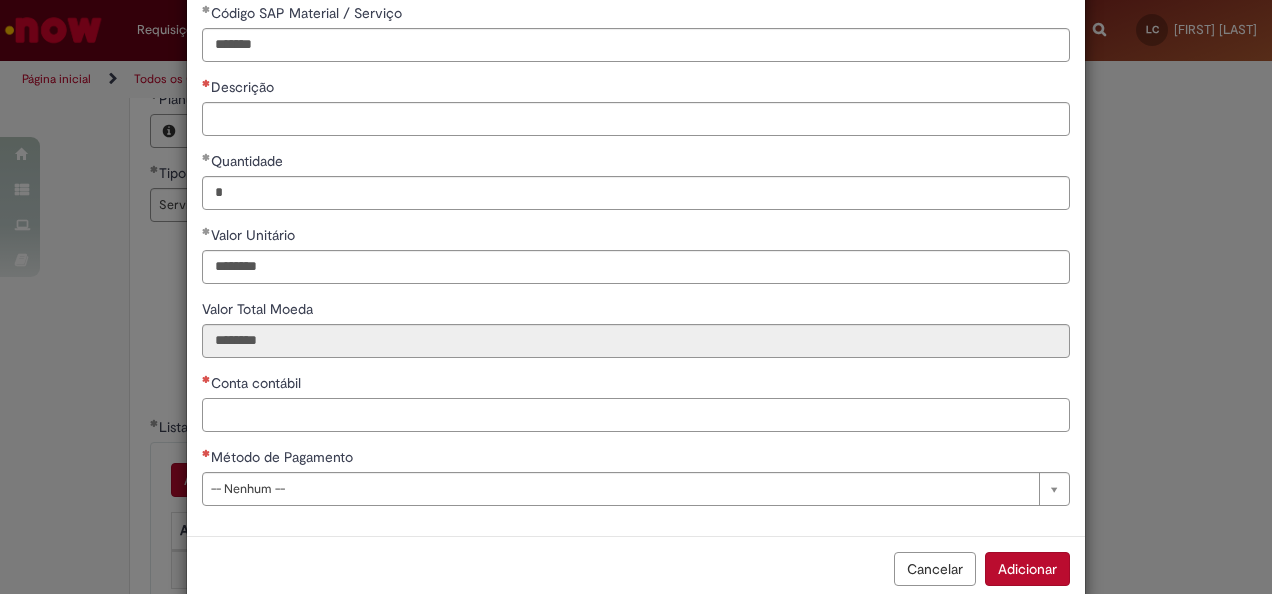paste on "*******" 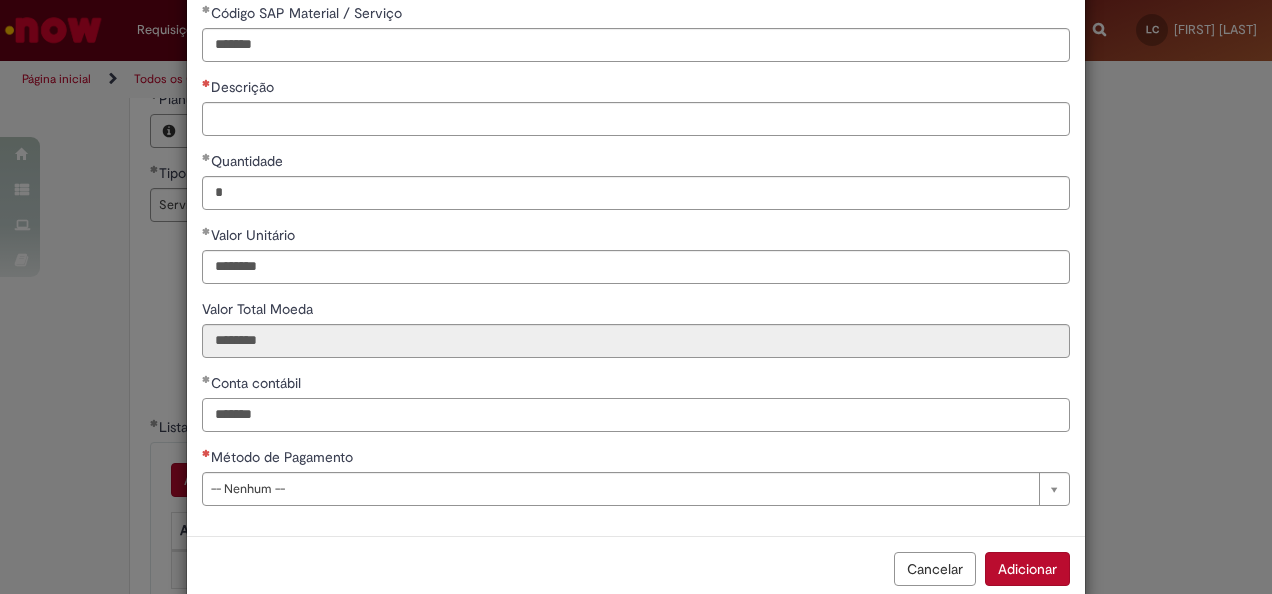 type on "*******" 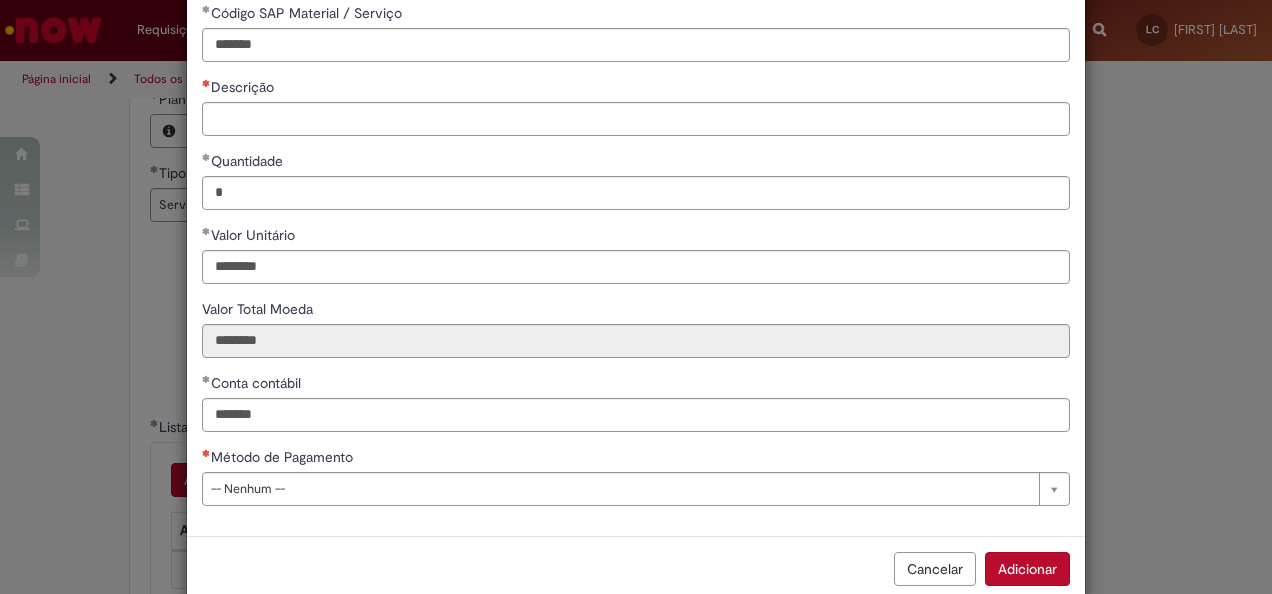 type 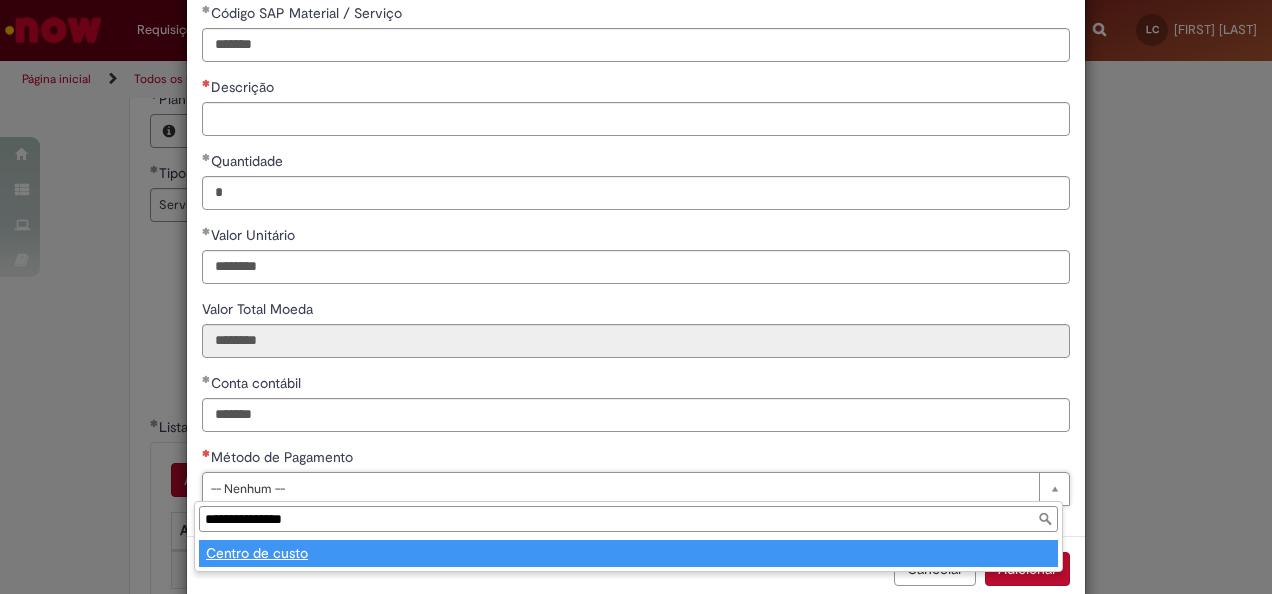 type on "**********" 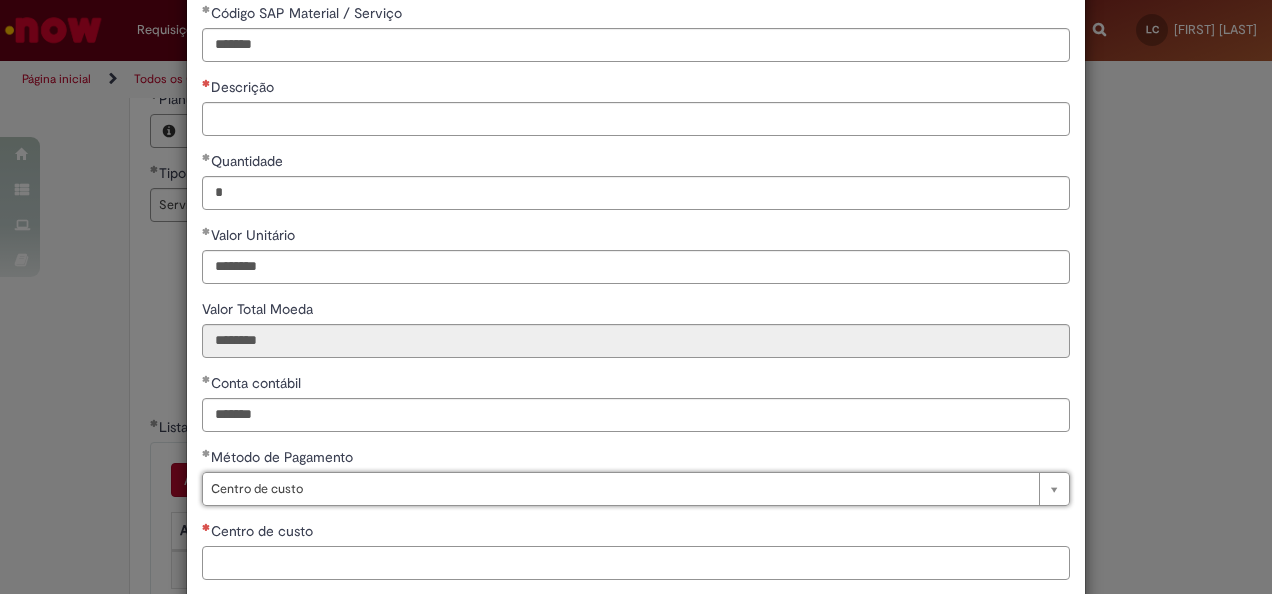 click on "Centro de custo" at bounding box center (636, 563) 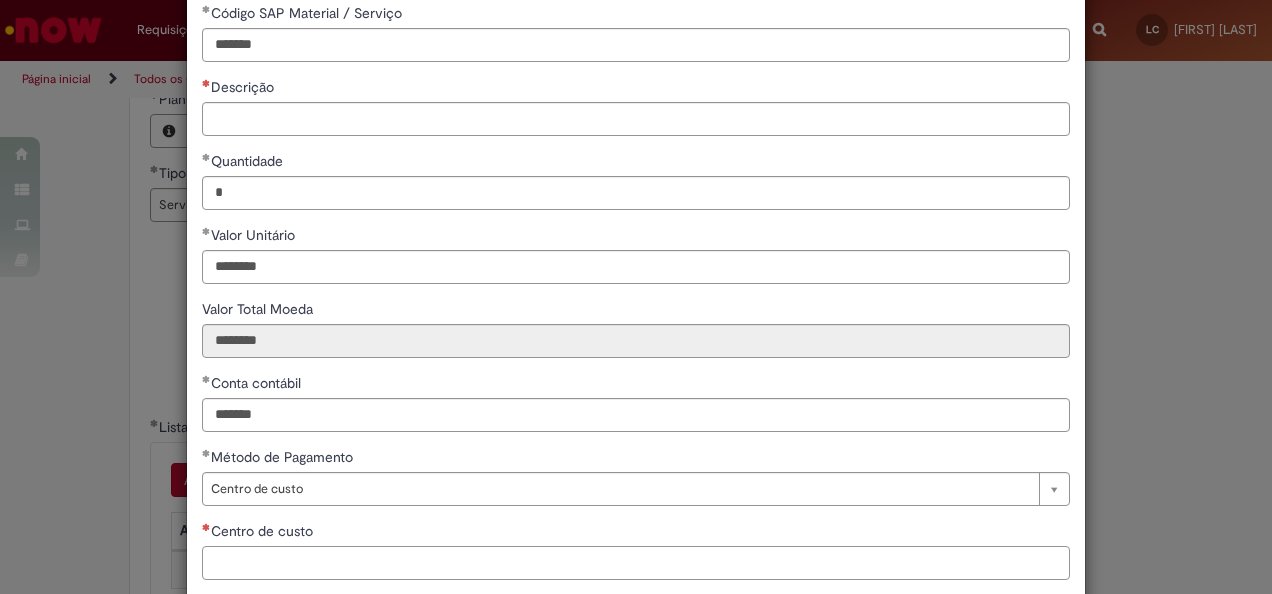 scroll, scrollTop: 200, scrollLeft: 0, axis: vertical 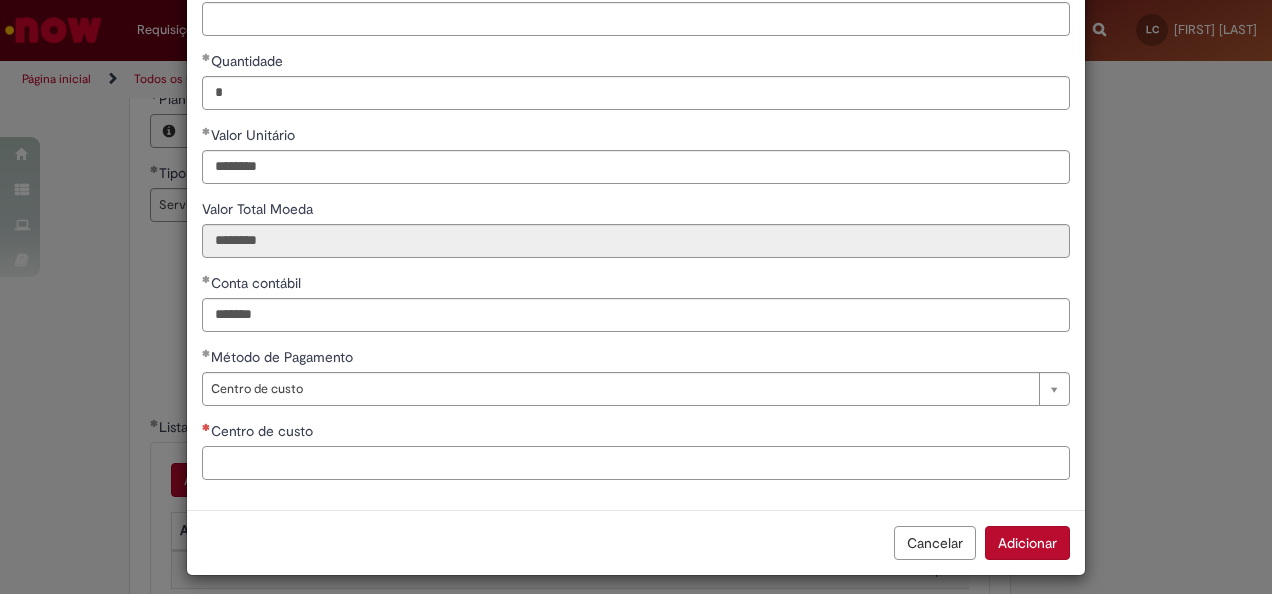 paste on "**********" 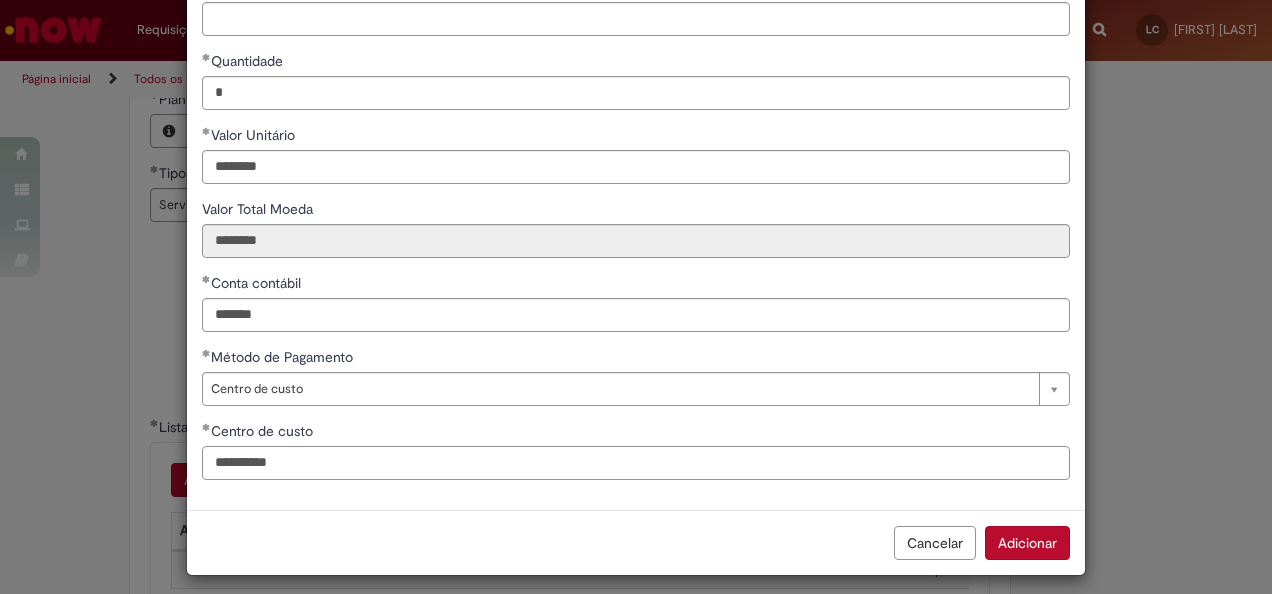 type on "**********" 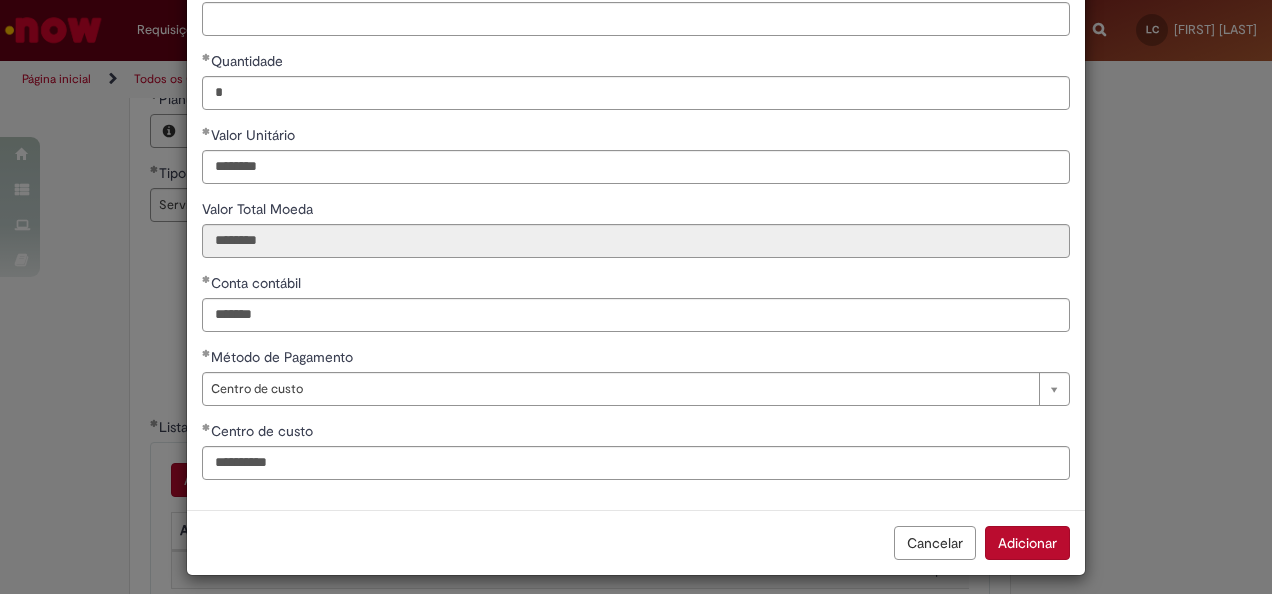 click on "Adicionar" at bounding box center (1027, 543) 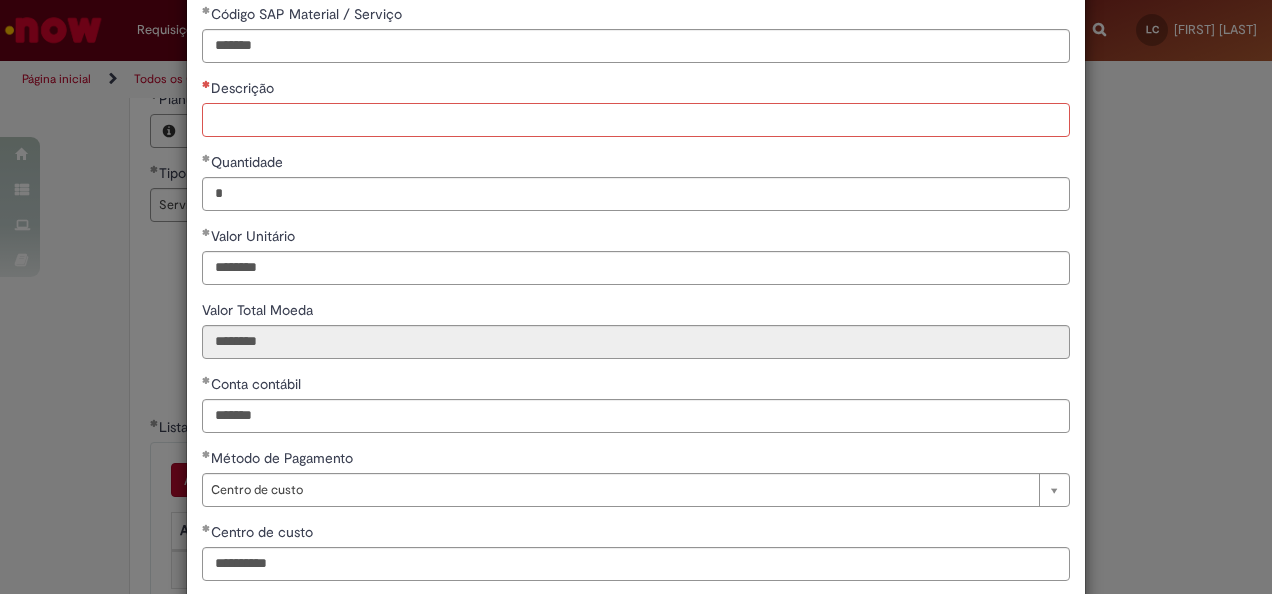 scroll, scrollTop: 100, scrollLeft: 0, axis: vertical 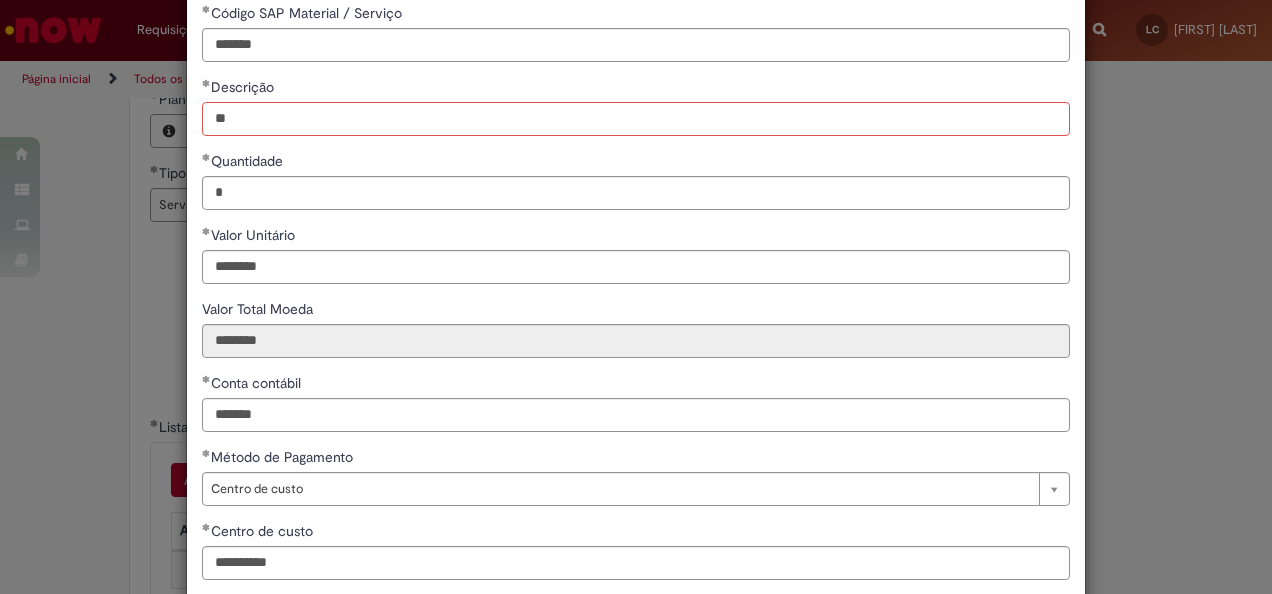 type on "*" 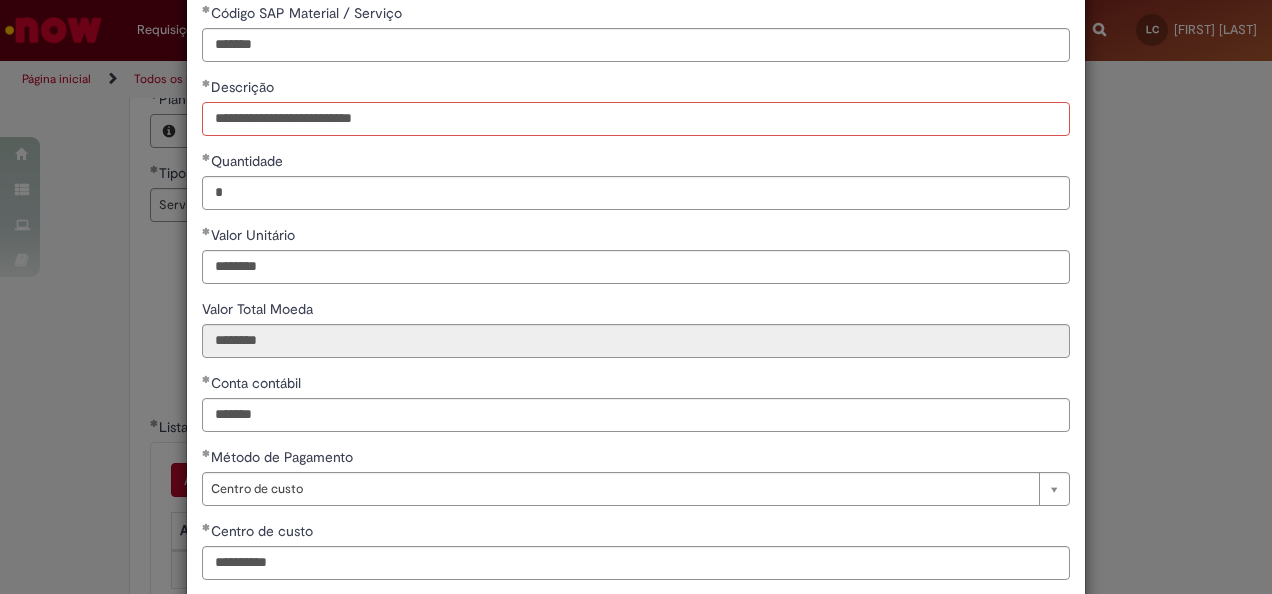 type on "**********" 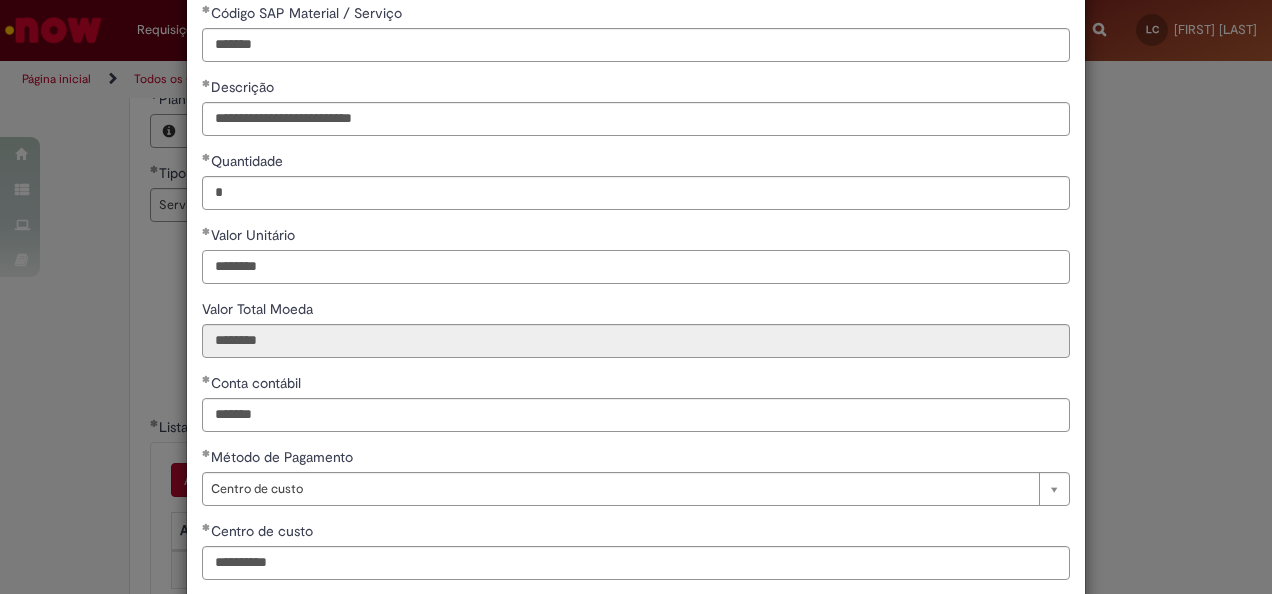 click on "********" at bounding box center [636, 267] 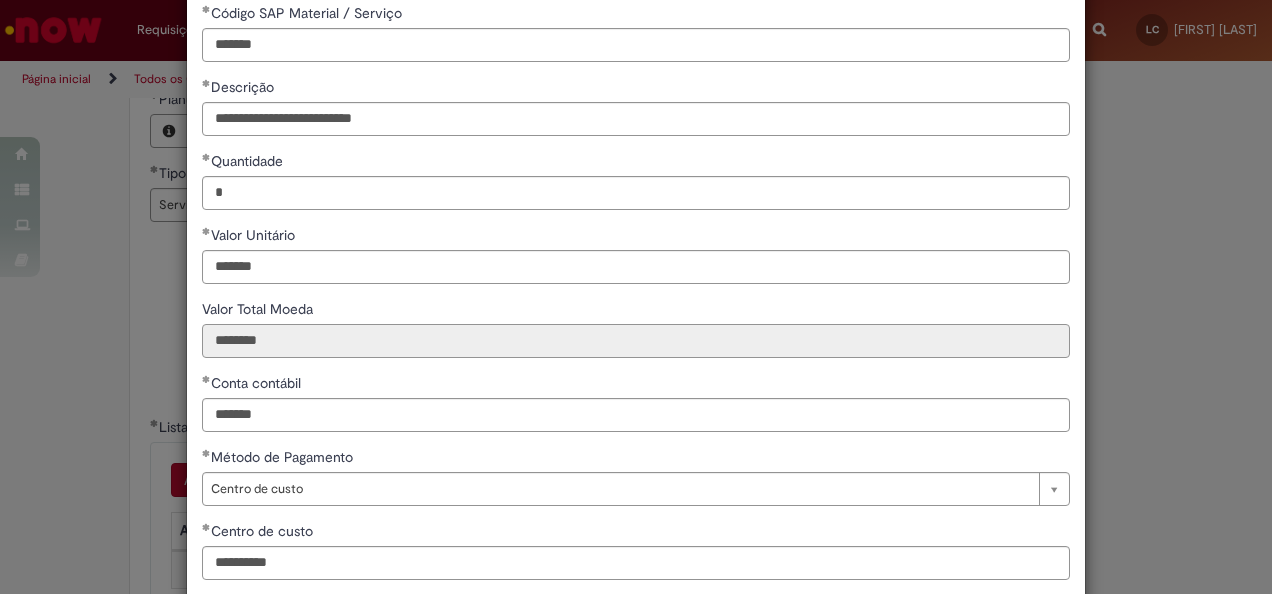 type on "********" 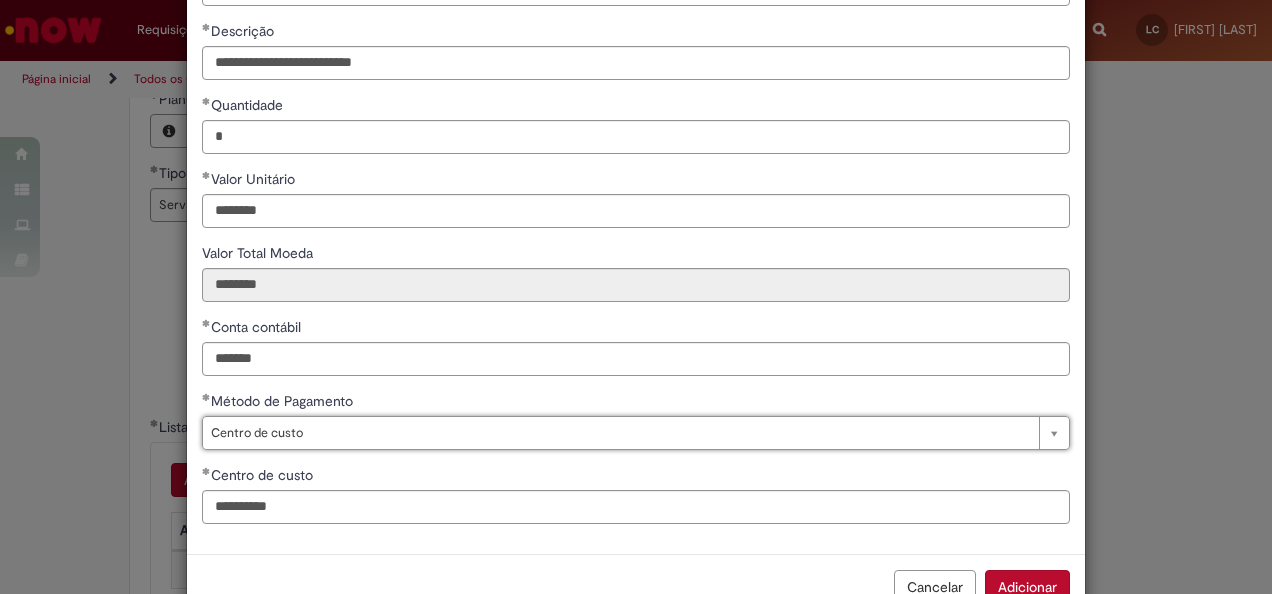 scroll, scrollTop: 210, scrollLeft: 0, axis: vertical 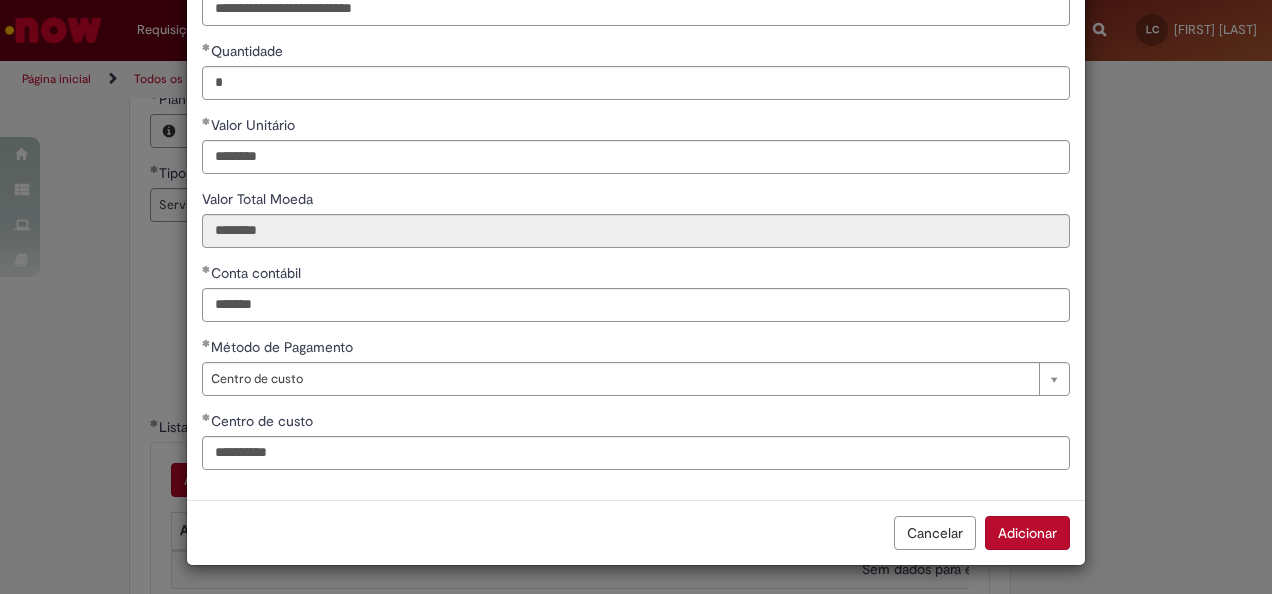 click on "Adicionar" at bounding box center (1027, 533) 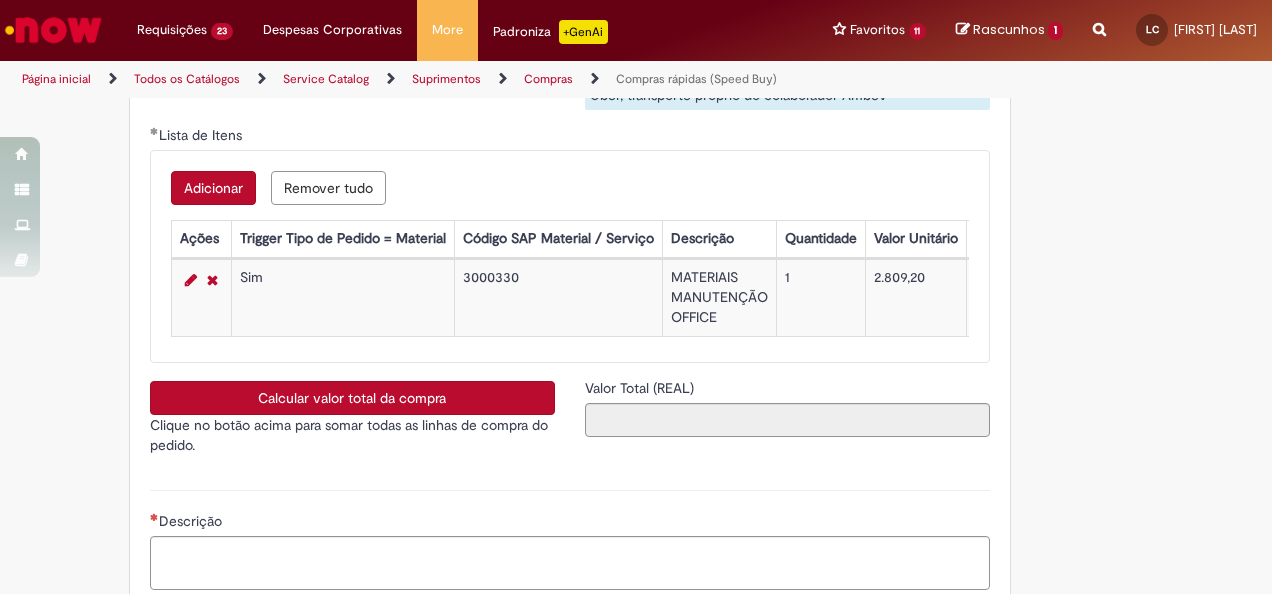 scroll, scrollTop: 3400, scrollLeft: 0, axis: vertical 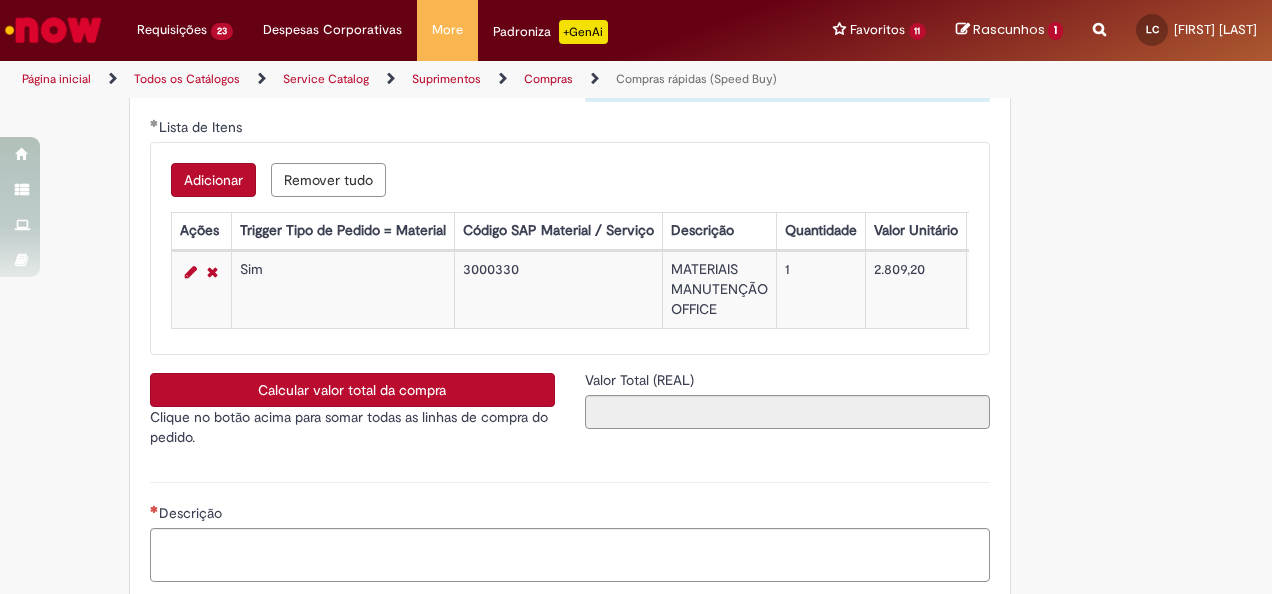 click on "Calcular valor total da compra" at bounding box center (352, 390) 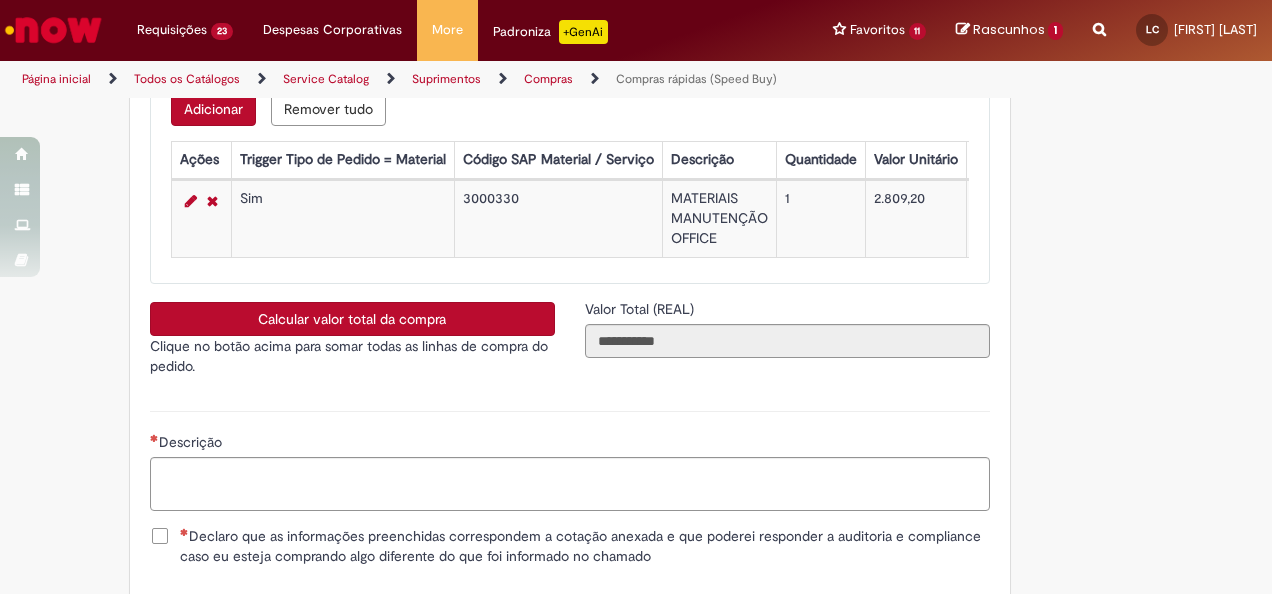 scroll, scrollTop: 3500, scrollLeft: 0, axis: vertical 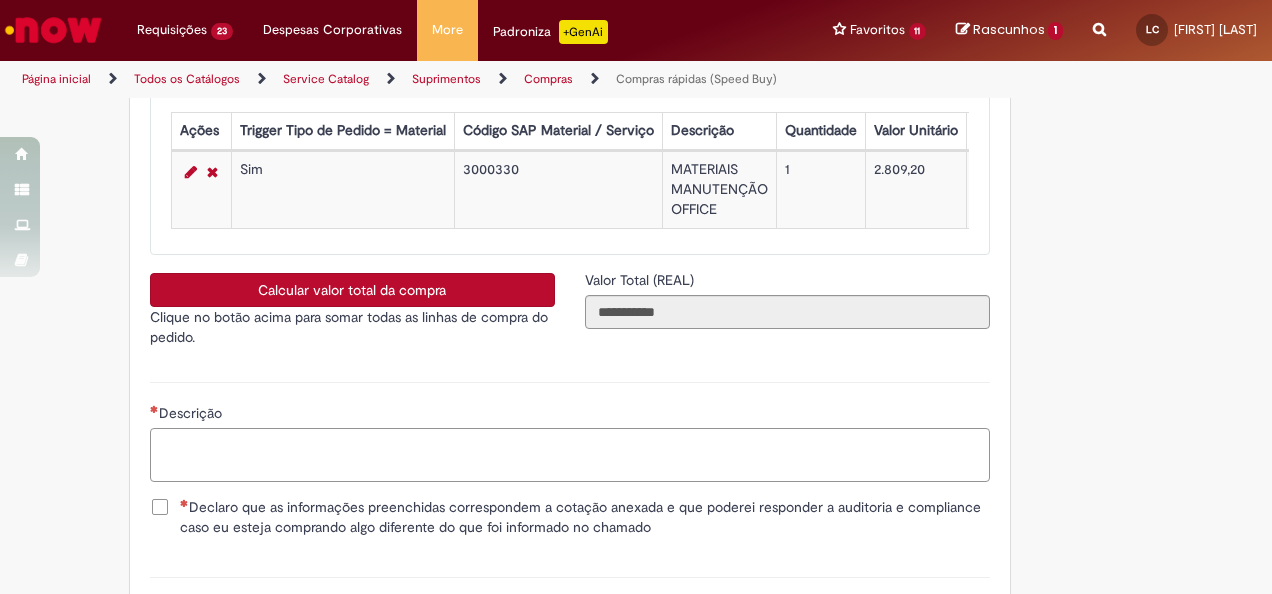 click on "Descrição" at bounding box center [570, 454] 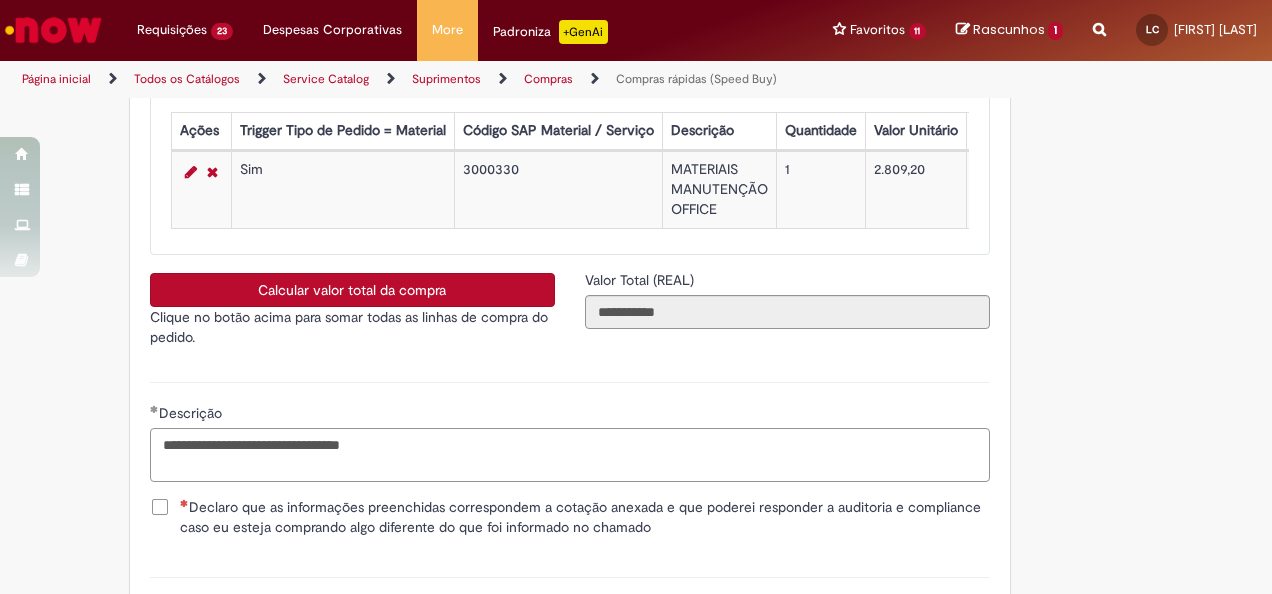 type on "**********" 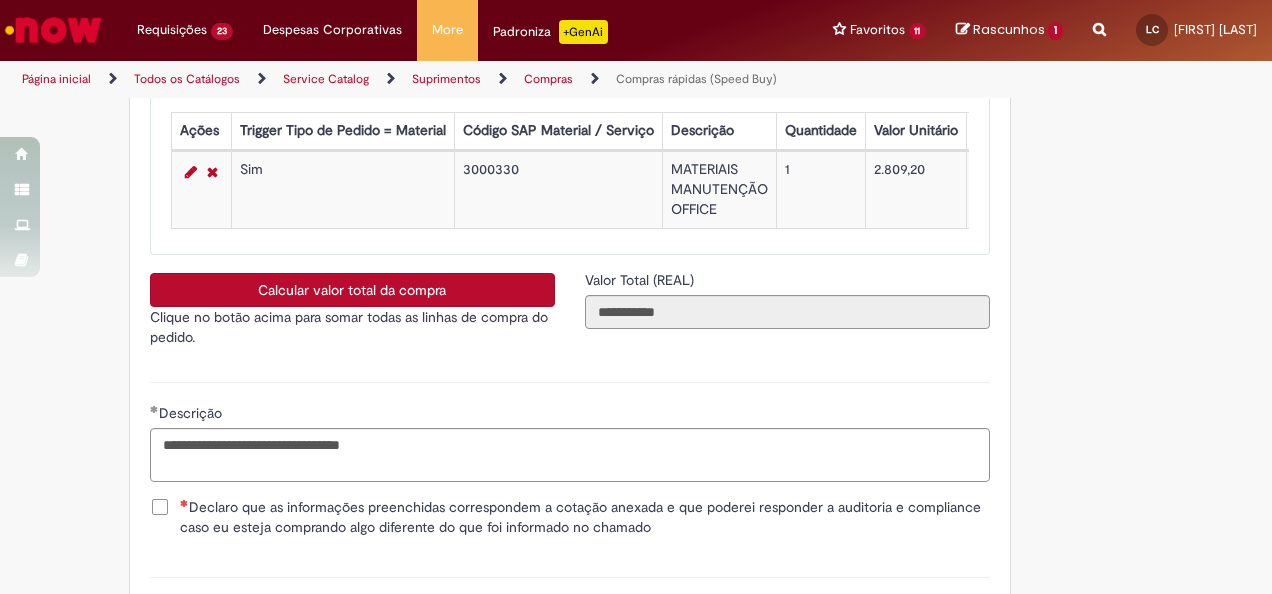click on "Declaro que as informações preenchidas correspondem a cotação anexada e que poderei responder a auditoria e compliance caso eu esteja comprando algo diferente do que foi informado no chamado" at bounding box center (570, 519) 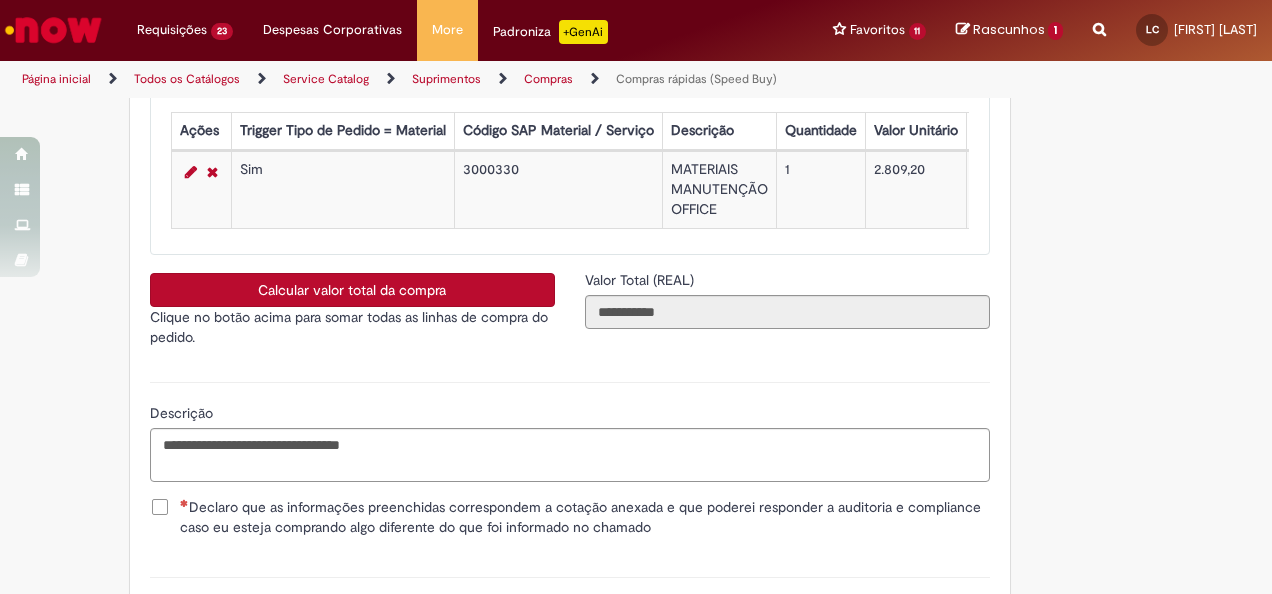 click on "Declaro que as informações preenchidas correspondem a cotação anexada e que poderei responder a auditoria e compliance caso eu esteja comprando algo diferente do que foi informado no chamado" at bounding box center [585, 517] 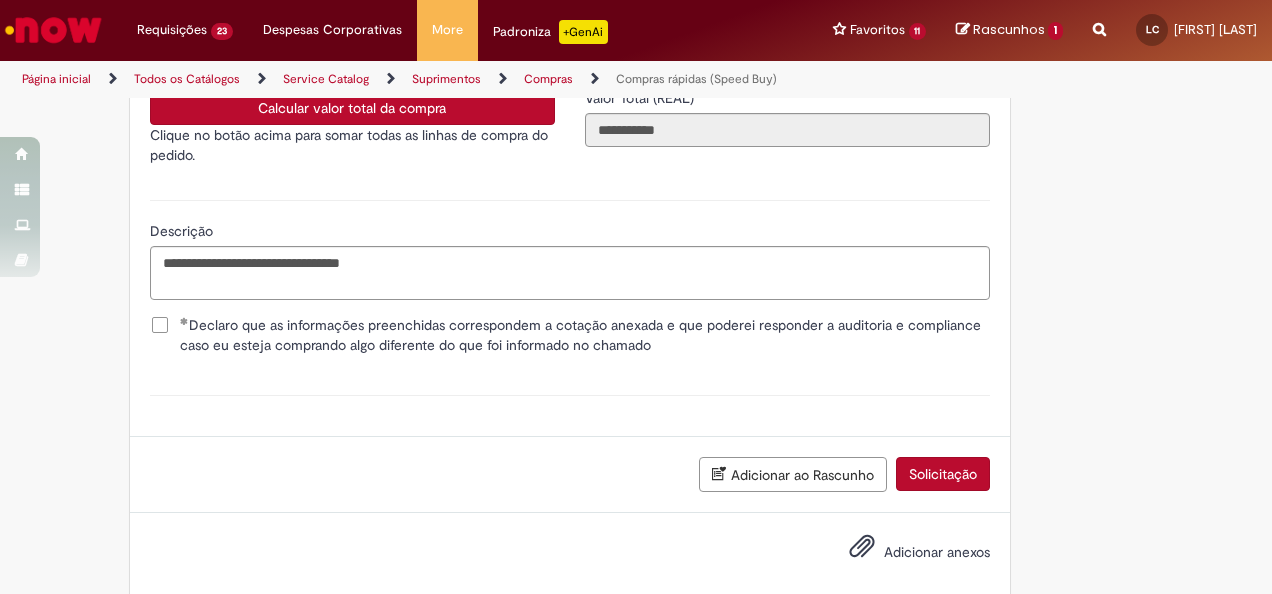 scroll, scrollTop: 3700, scrollLeft: 0, axis: vertical 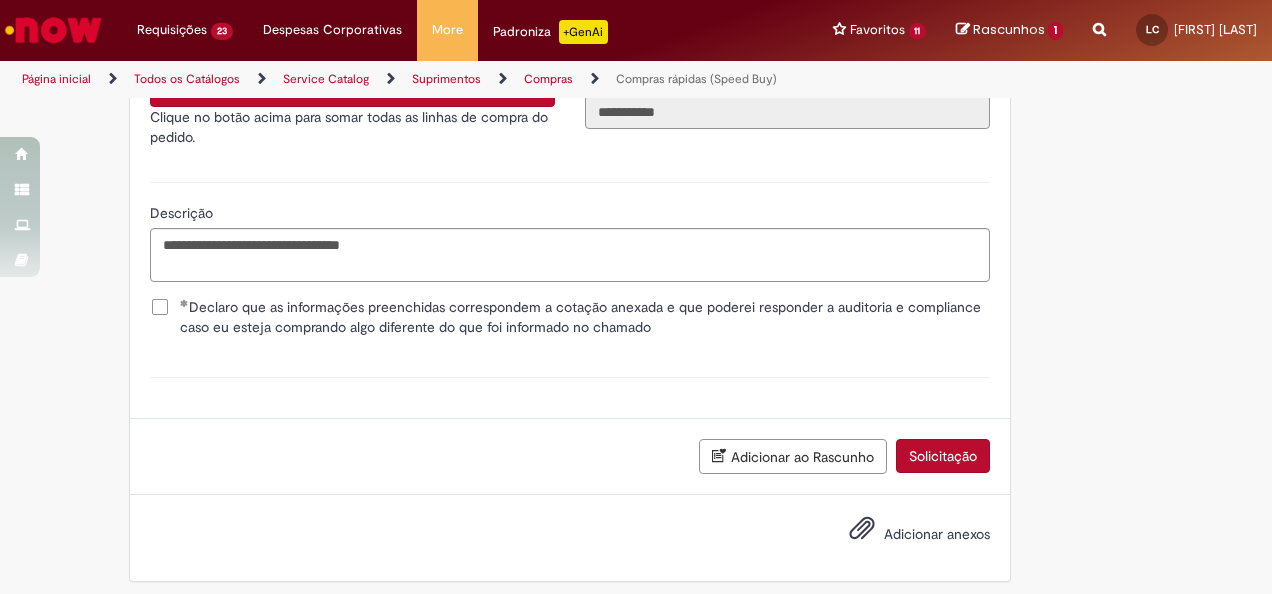 click on "Adicionar anexos" at bounding box center [905, 535] 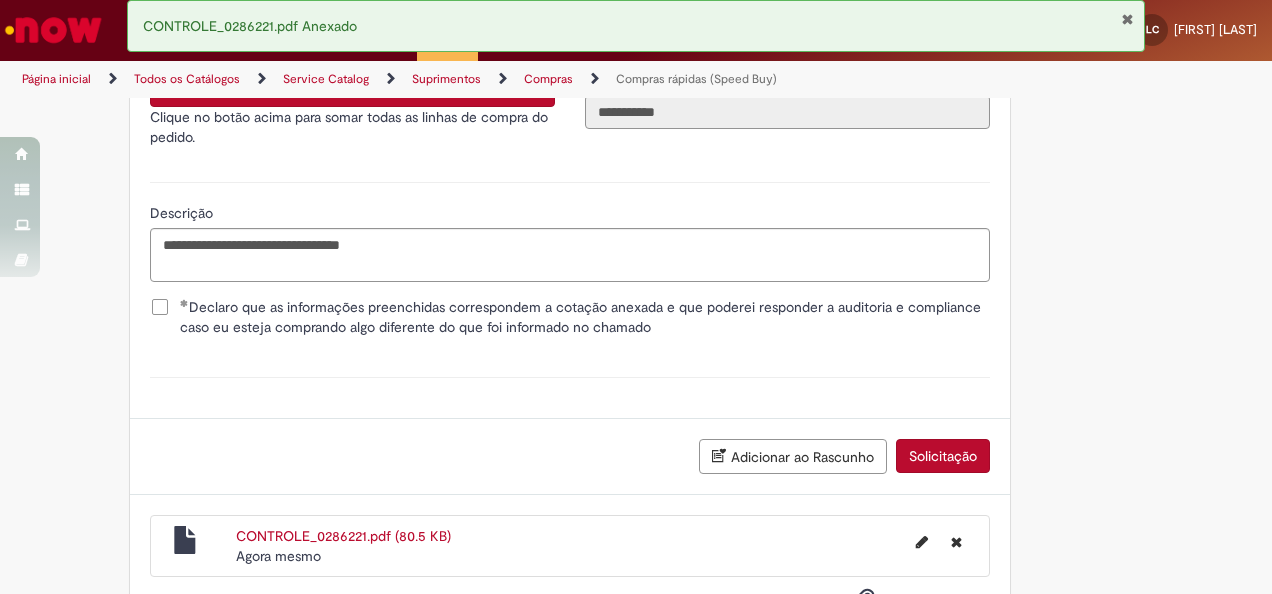click on "Solicitação" at bounding box center (943, 456) 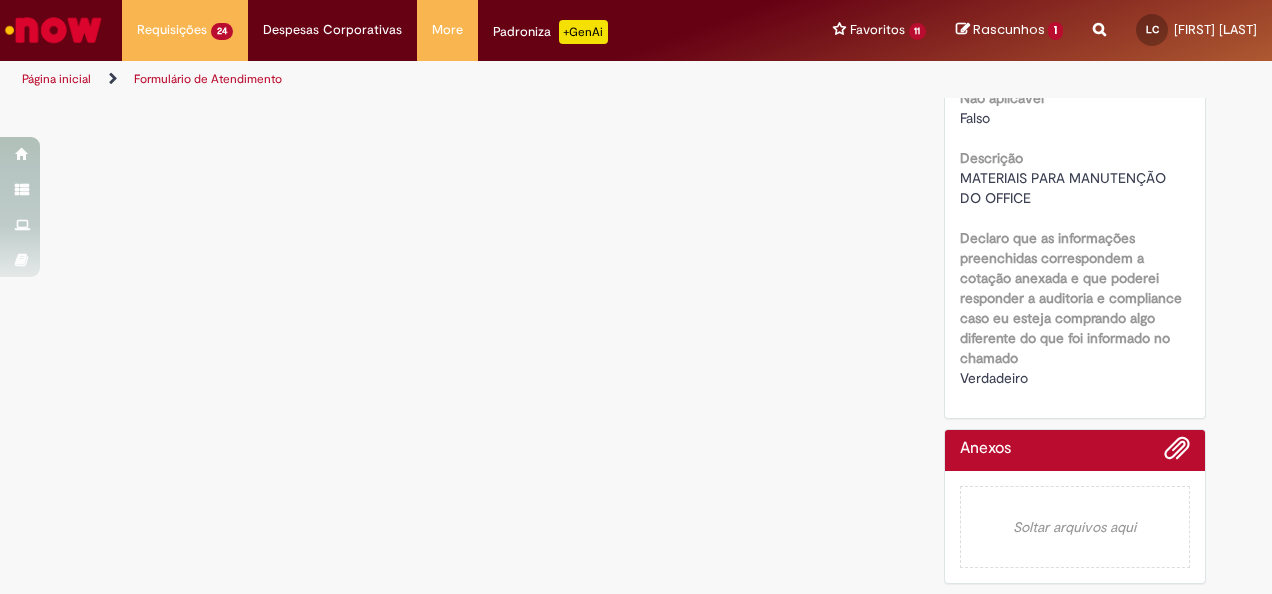 scroll, scrollTop: 0, scrollLeft: 0, axis: both 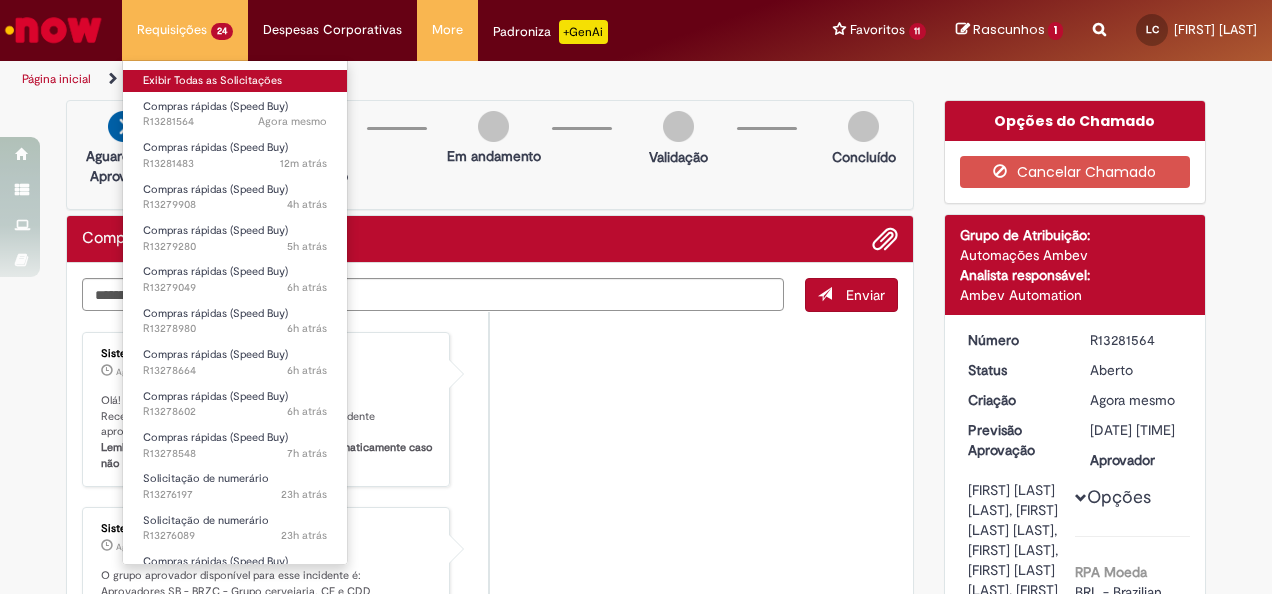 click on "Exibir Todas as Solicitações" at bounding box center [235, 81] 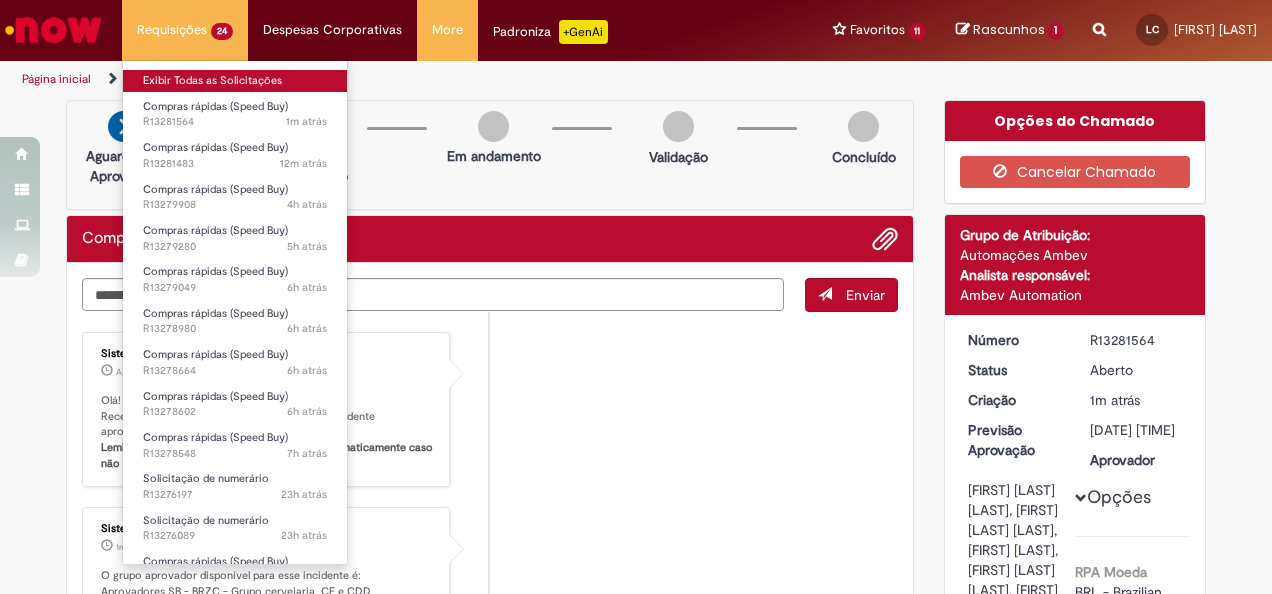 click on "Exibir Todas as Solicitações" at bounding box center [235, 81] 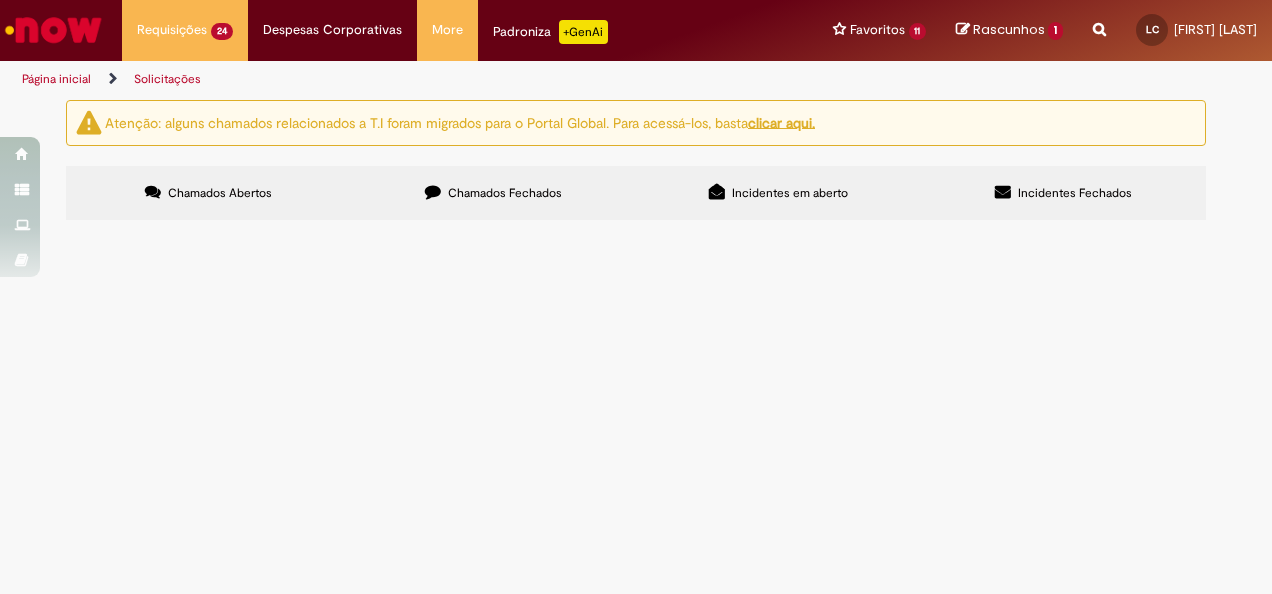 scroll, scrollTop: 200, scrollLeft: 0, axis: vertical 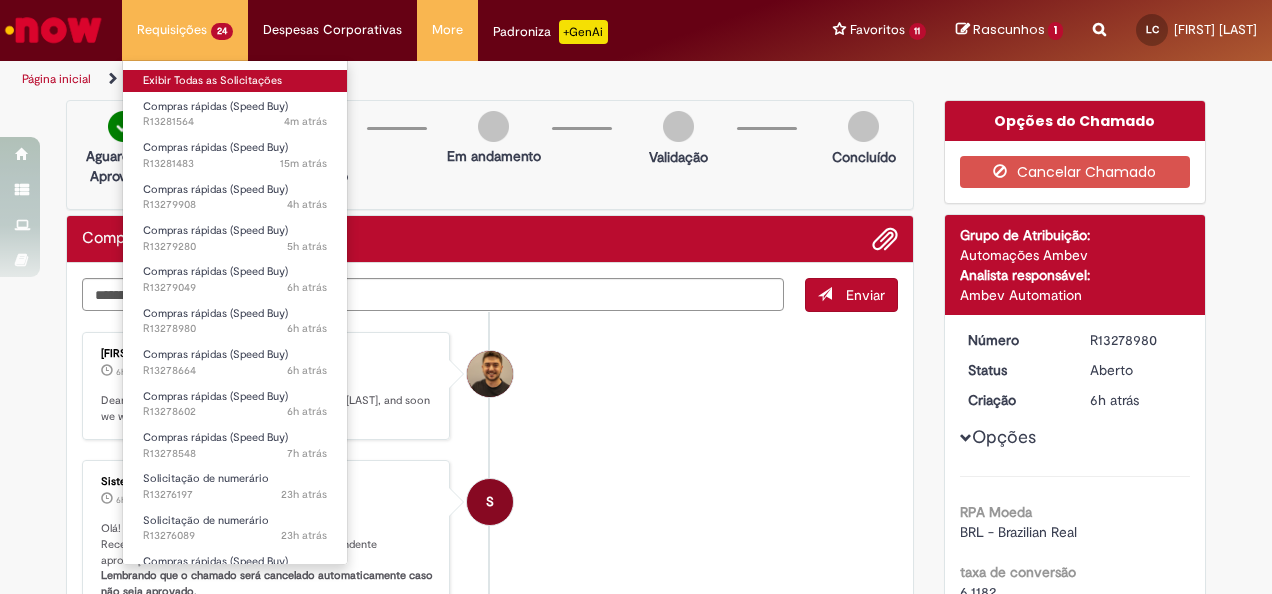click on "Exibir Todas as Solicitações" at bounding box center [235, 81] 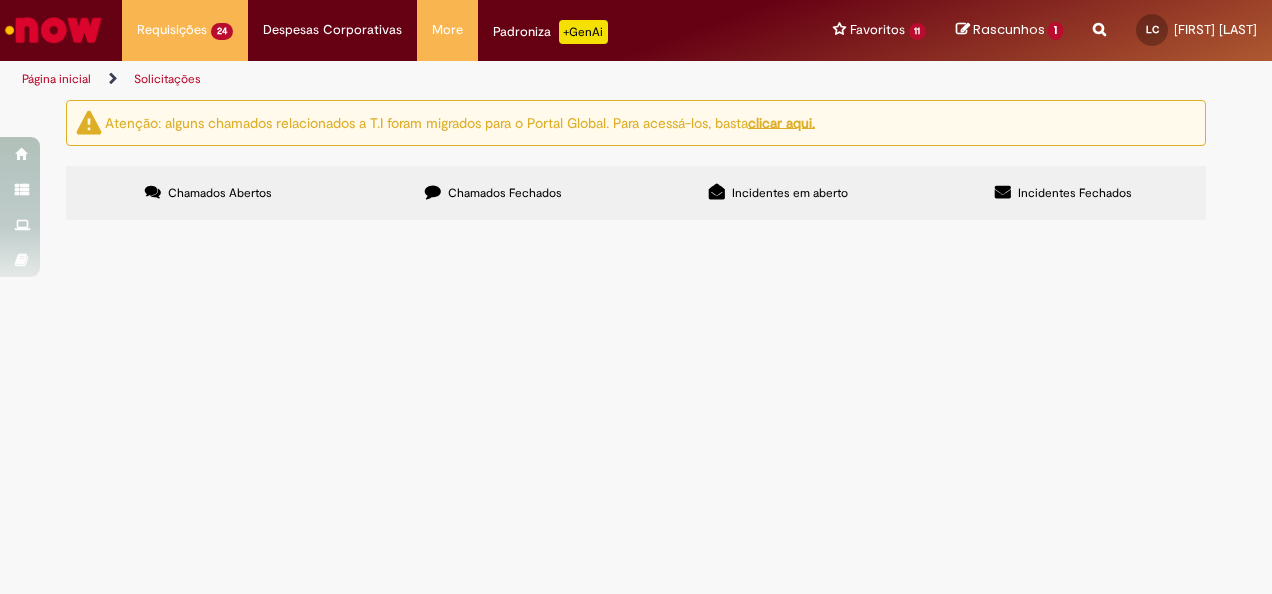 scroll, scrollTop: 200, scrollLeft: 0, axis: vertical 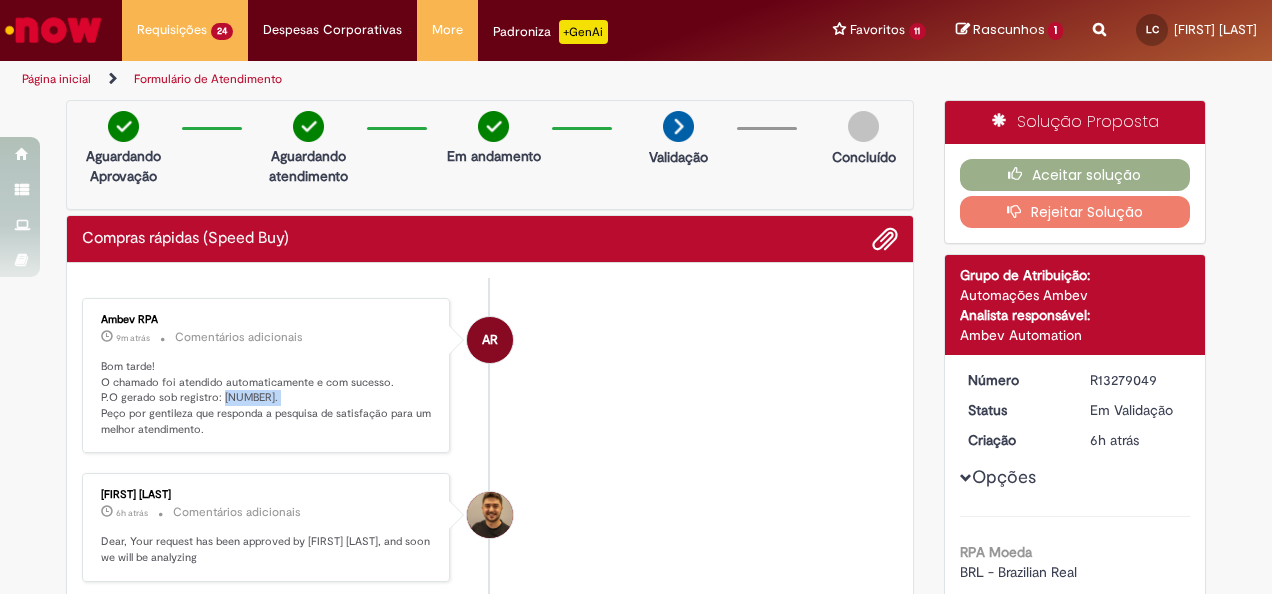 drag, startPoint x: 268, startPoint y: 390, endPoint x: 213, endPoint y: 394, distance: 55.145264 